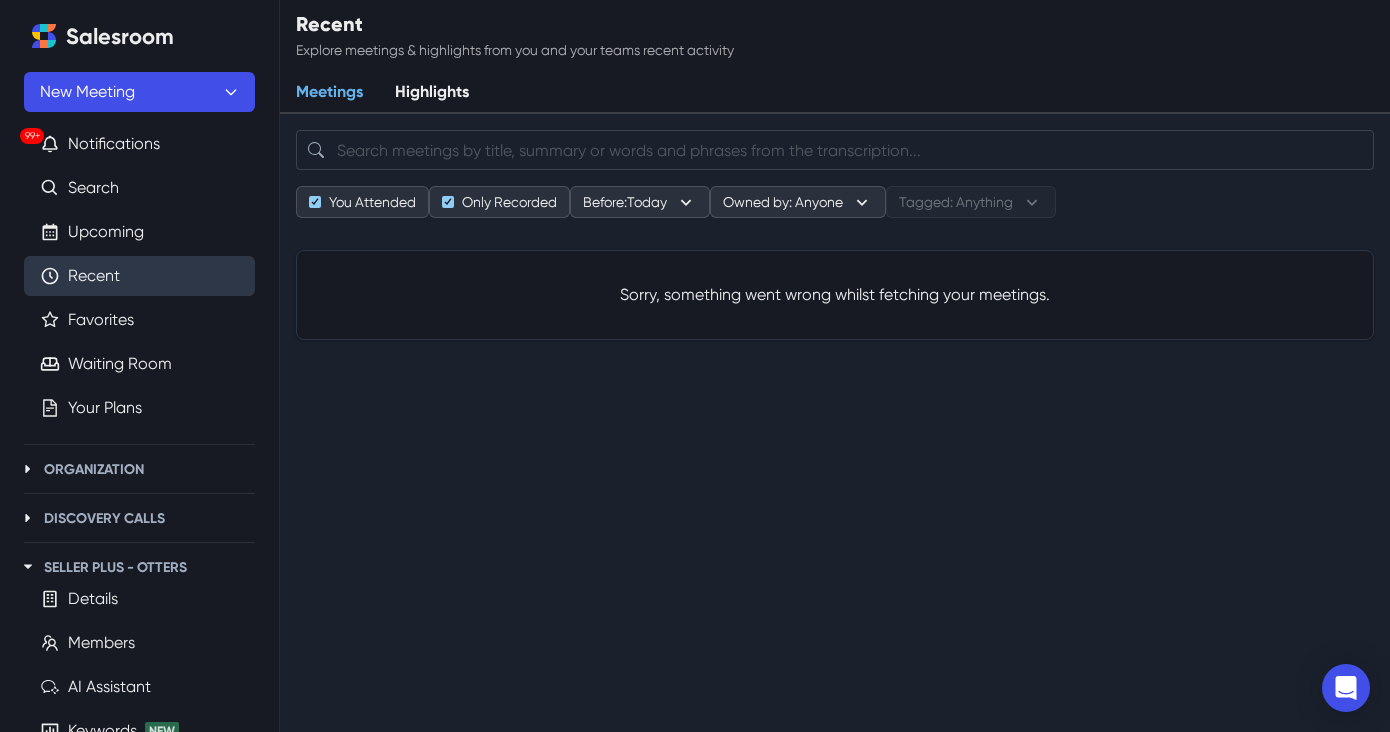 scroll, scrollTop: 0, scrollLeft: 0, axis: both 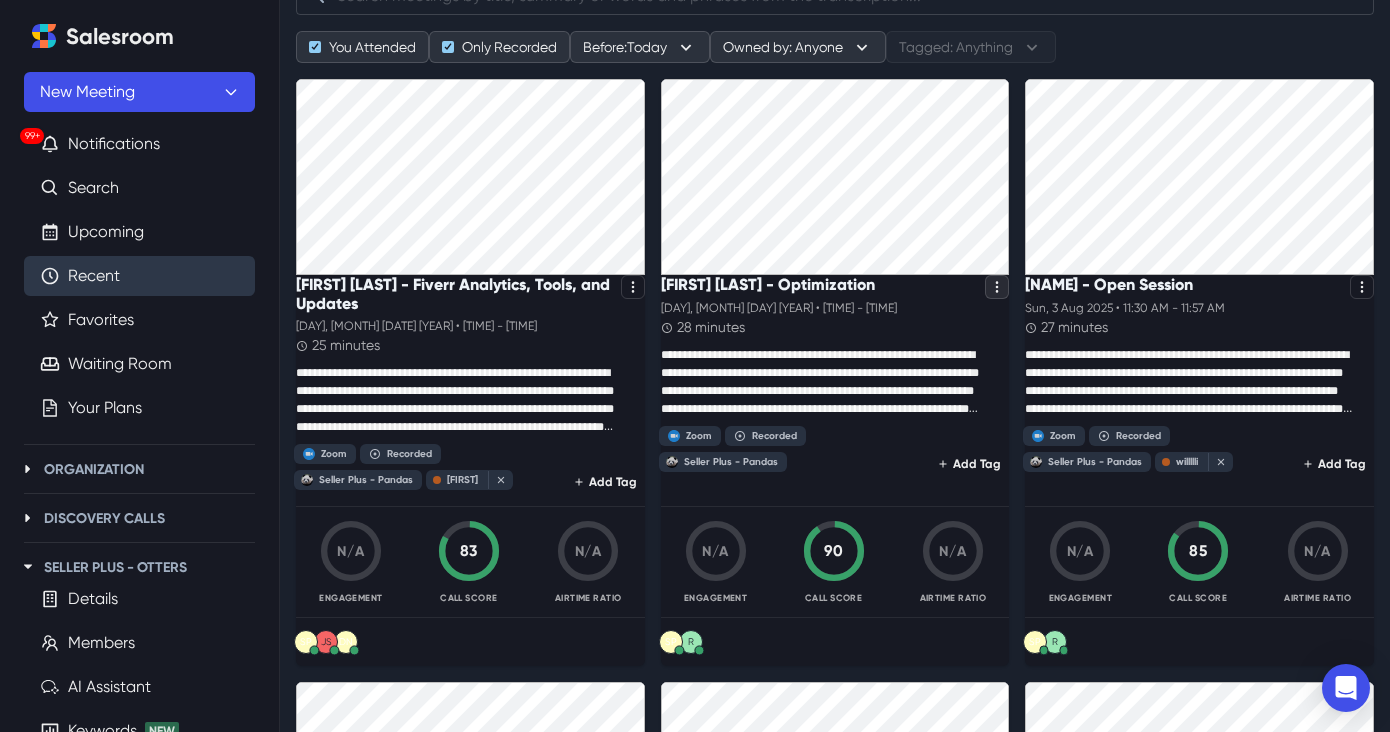 click 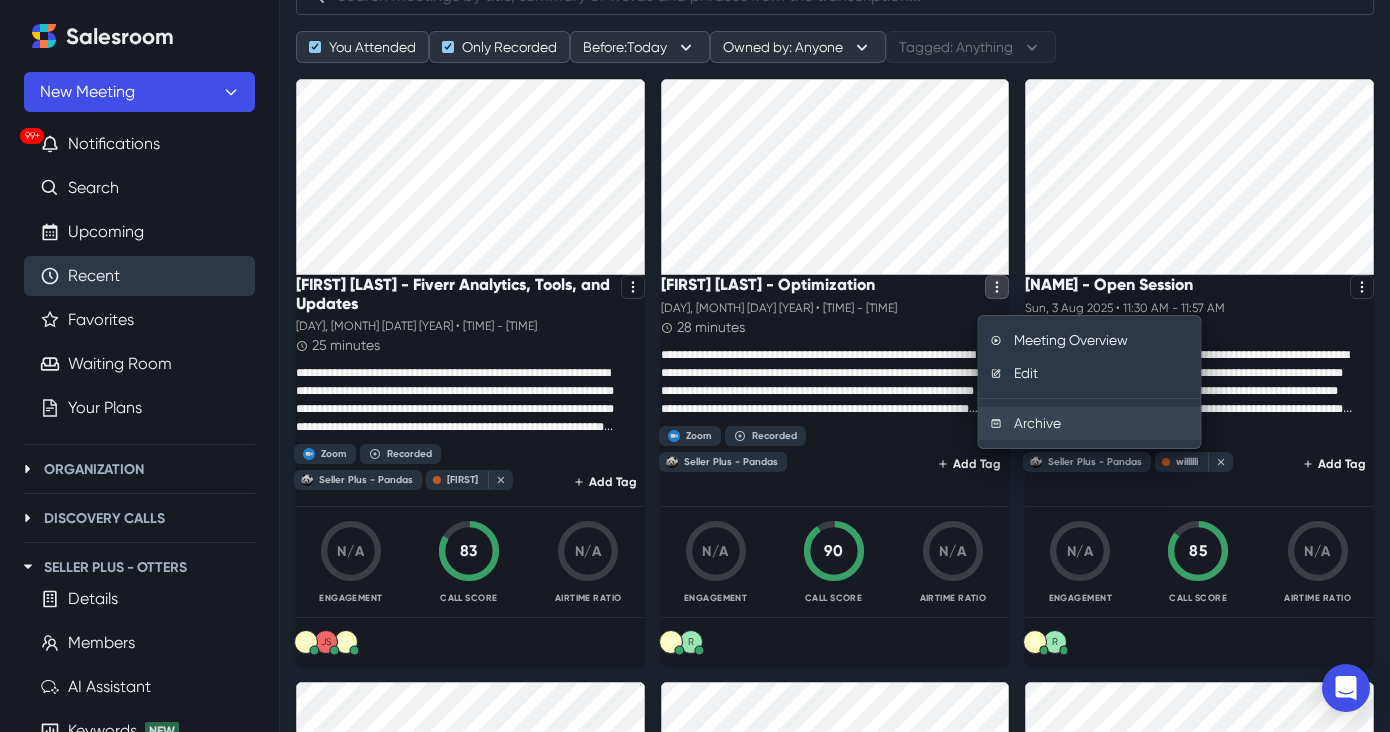 click on "Archive" at bounding box center (1090, 423) 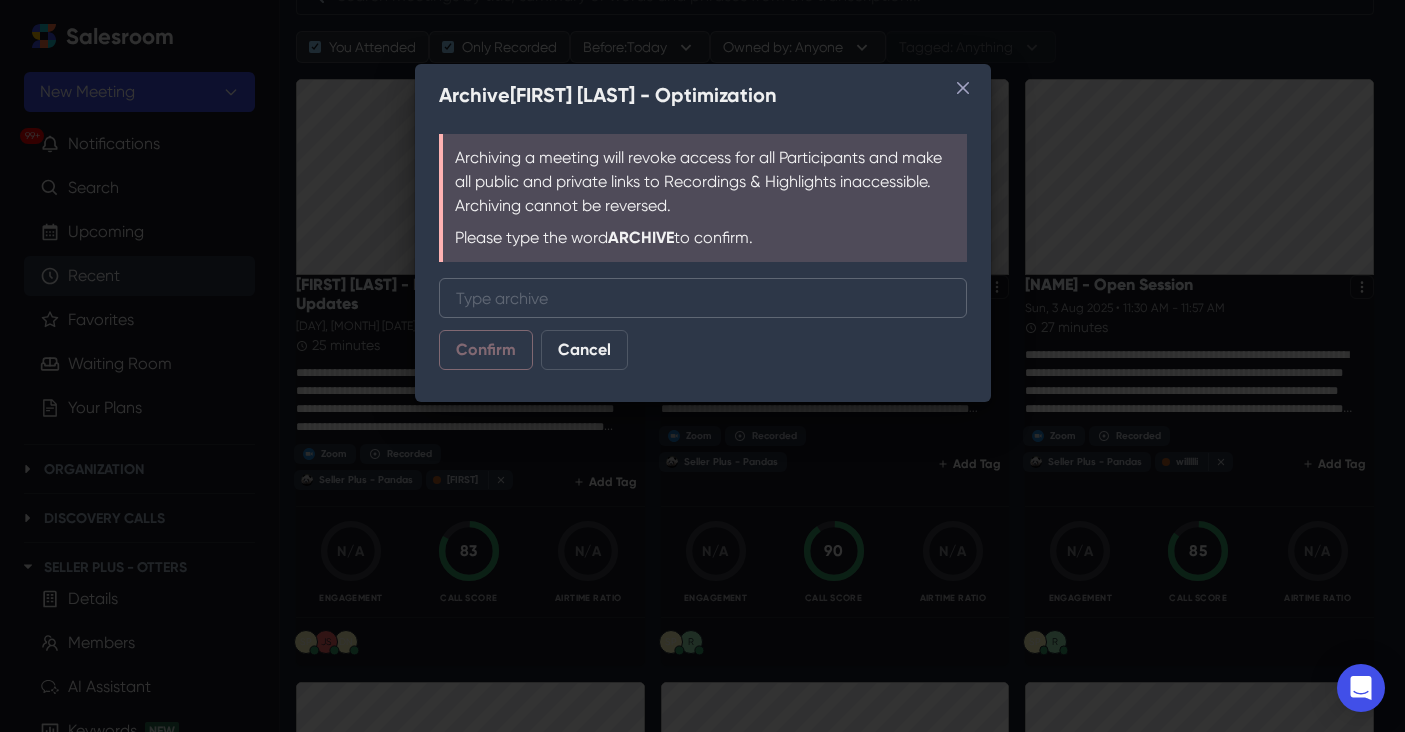 click on "Type "archive"" at bounding box center [703, 298] 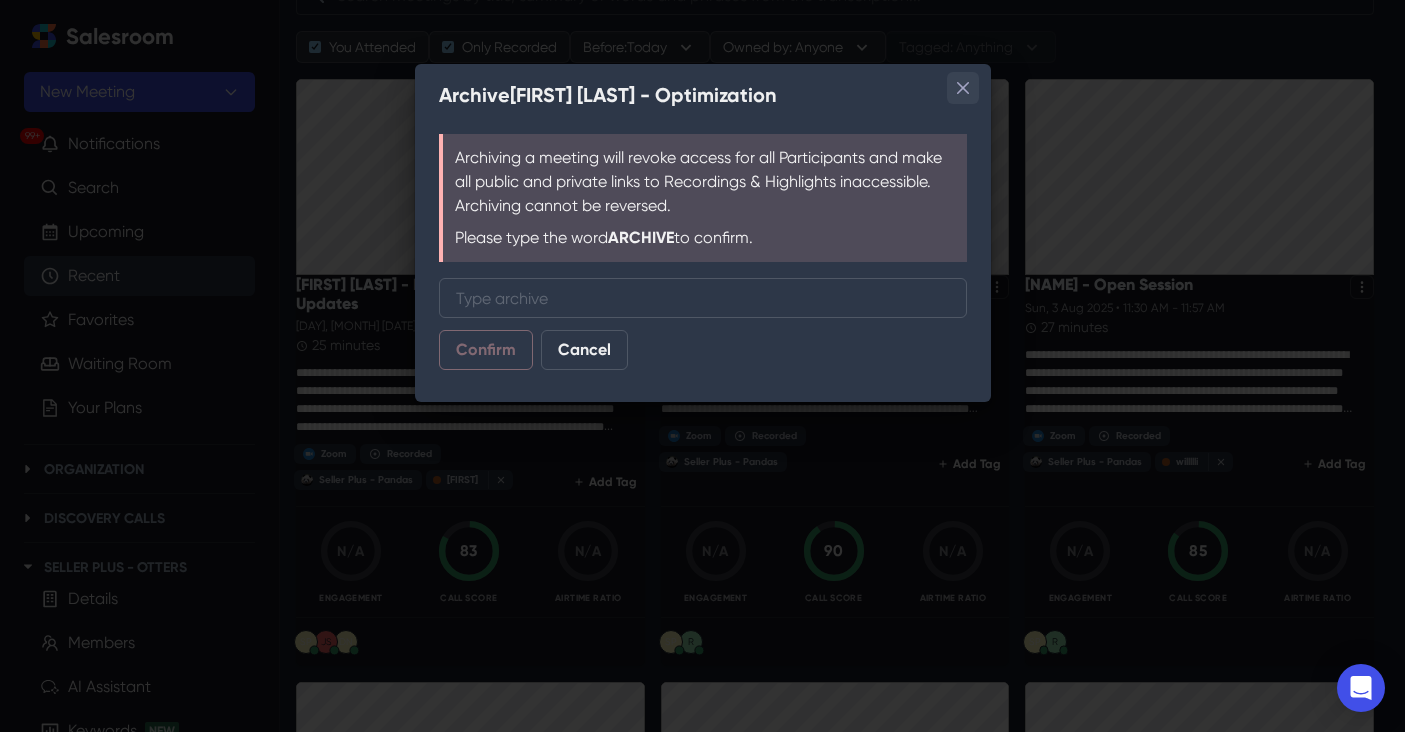 click 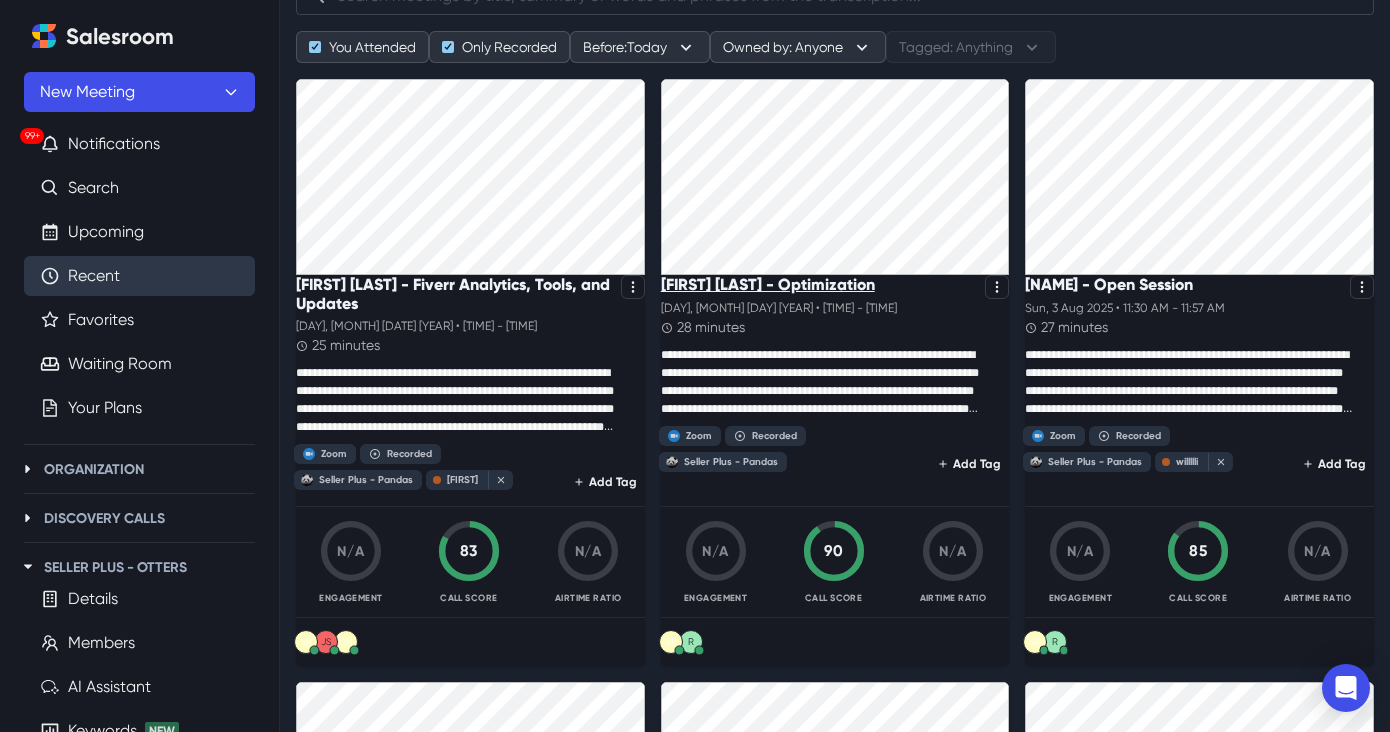 click on "[FIRST] [LAST] - Optimization" at bounding box center (768, 284) 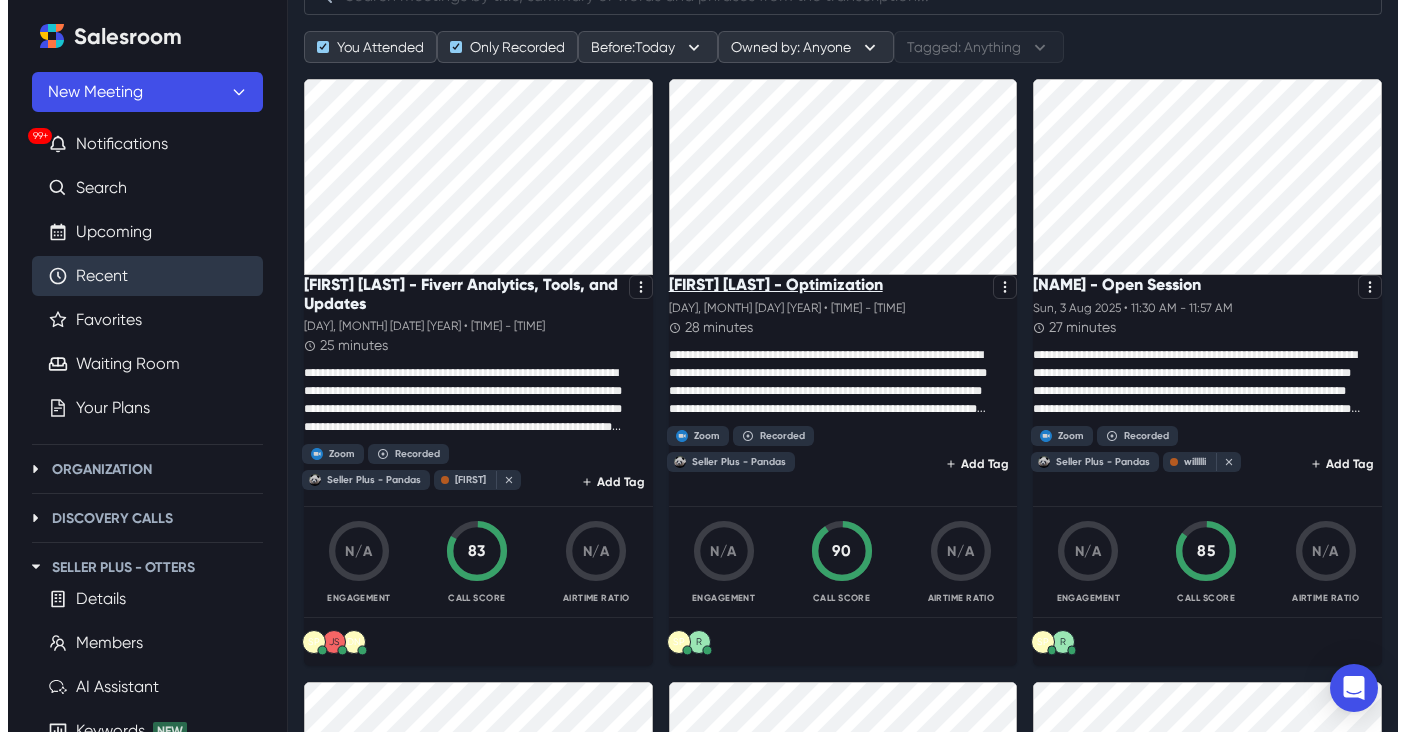 scroll, scrollTop: 0, scrollLeft: 0, axis: both 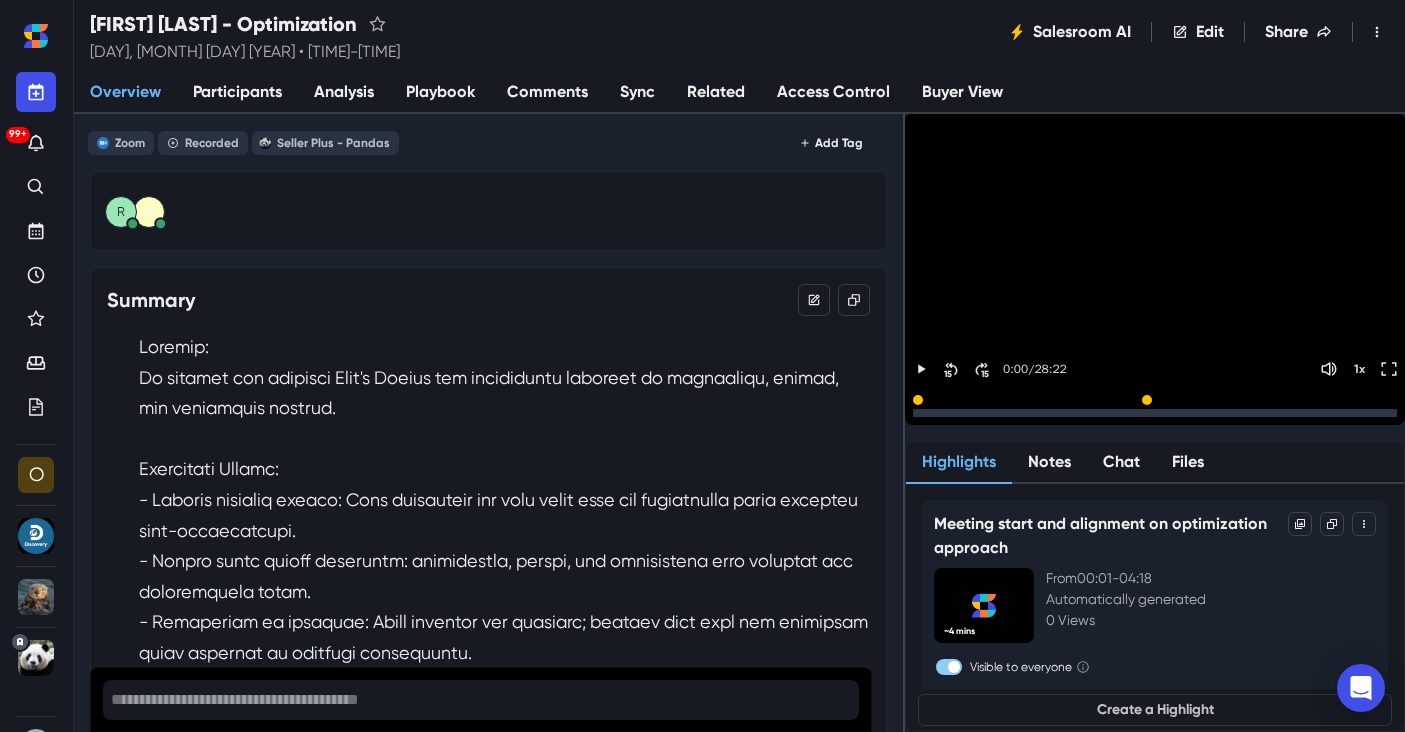 click on "Participants" at bounding box center [237, 92] 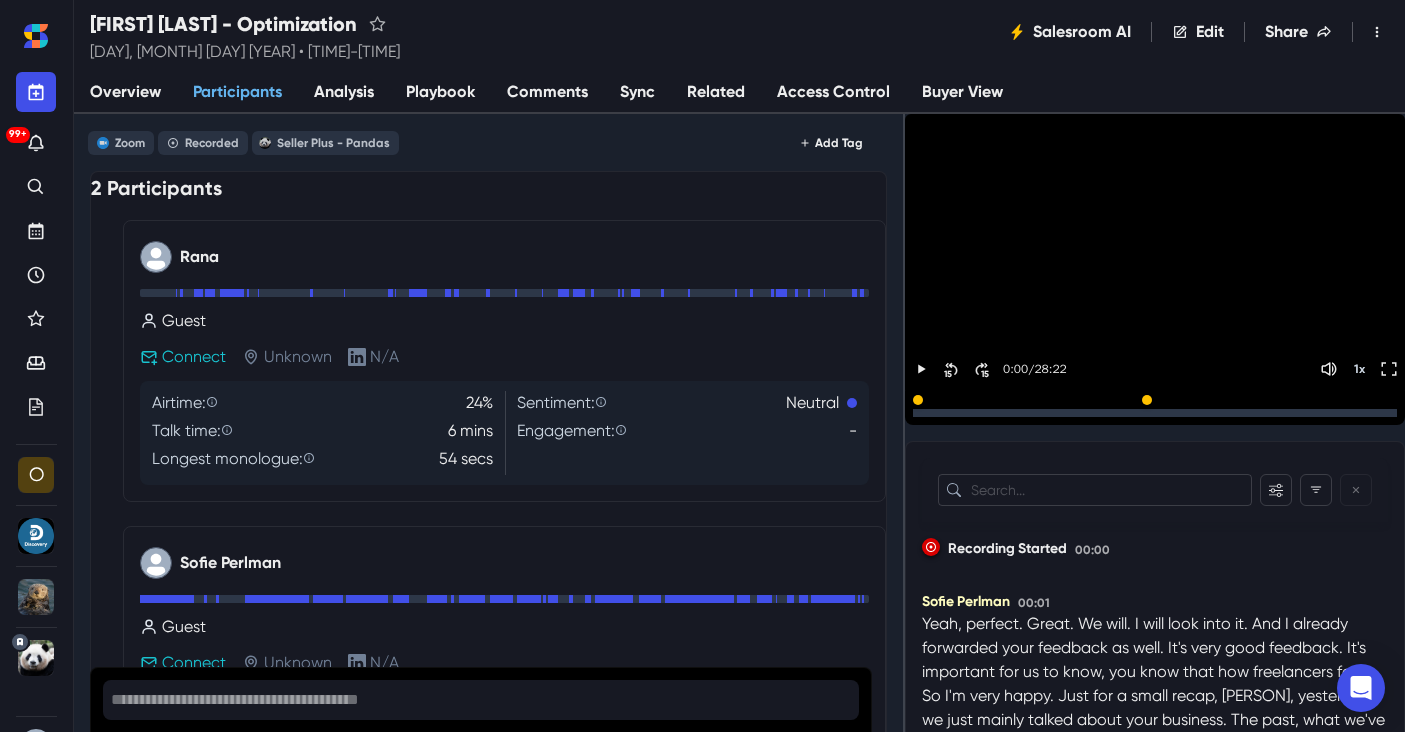 scroll, scrollTop: 495, scrollLeft: 0, axis: vertical 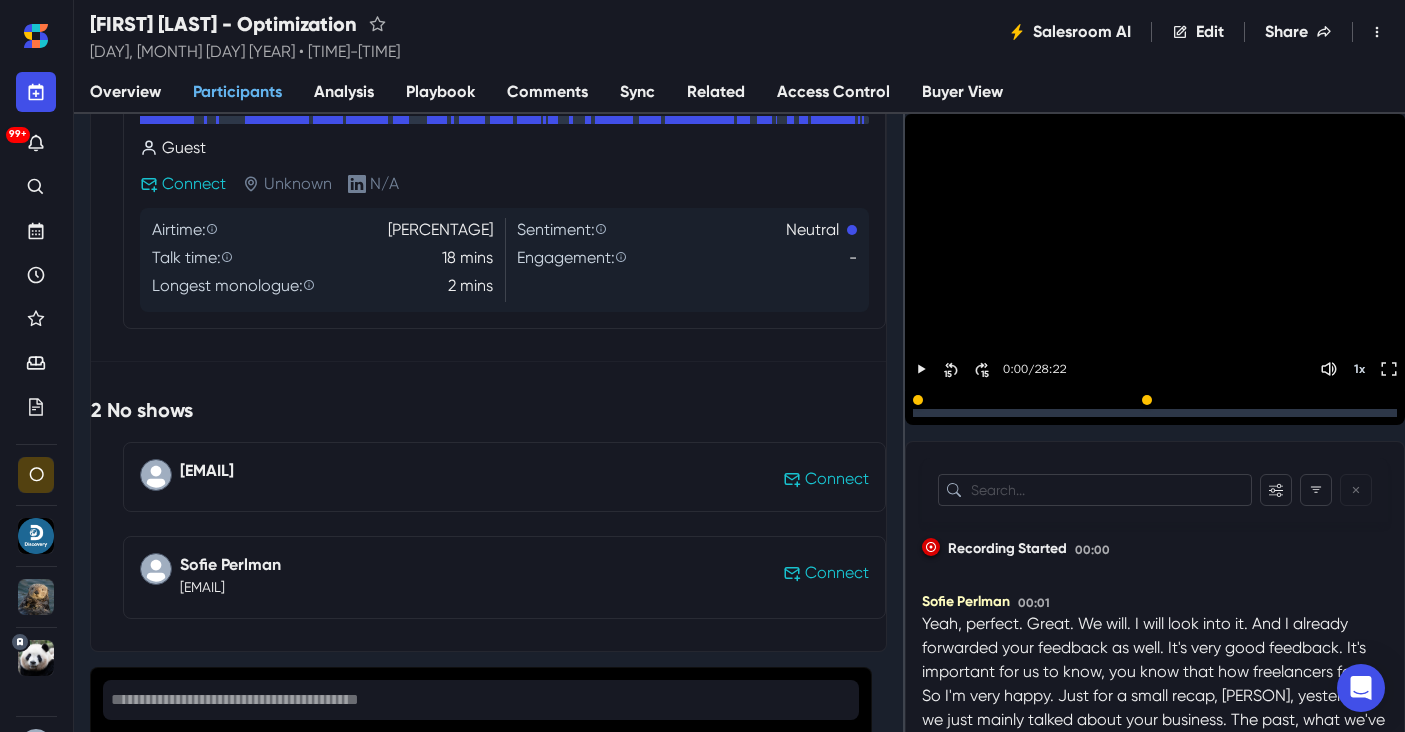drag, startPoint x: 357, startPoint y: 475, endPoint x: 190, endPoint y: 465, distance: 167.29913 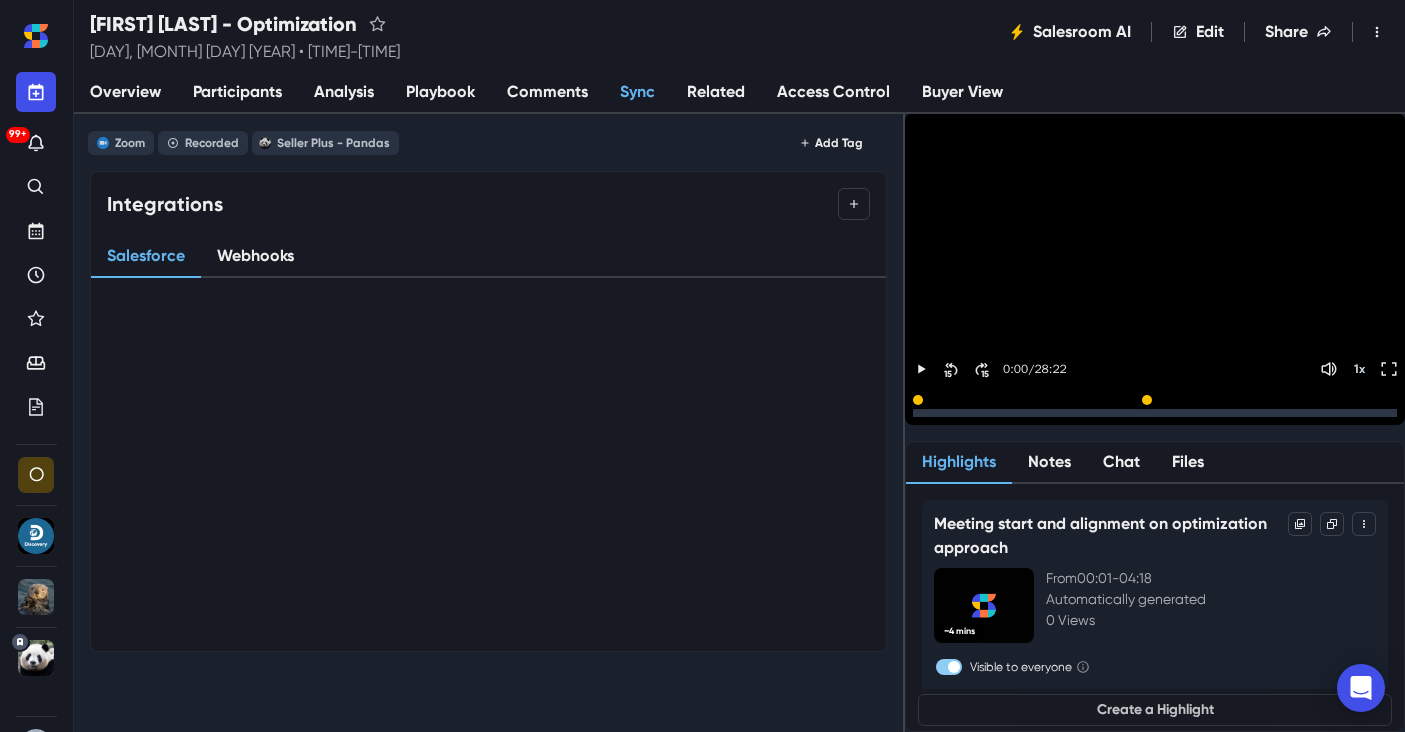 scroll, scrollTop: 0, scrollLeft: 0, axis: both 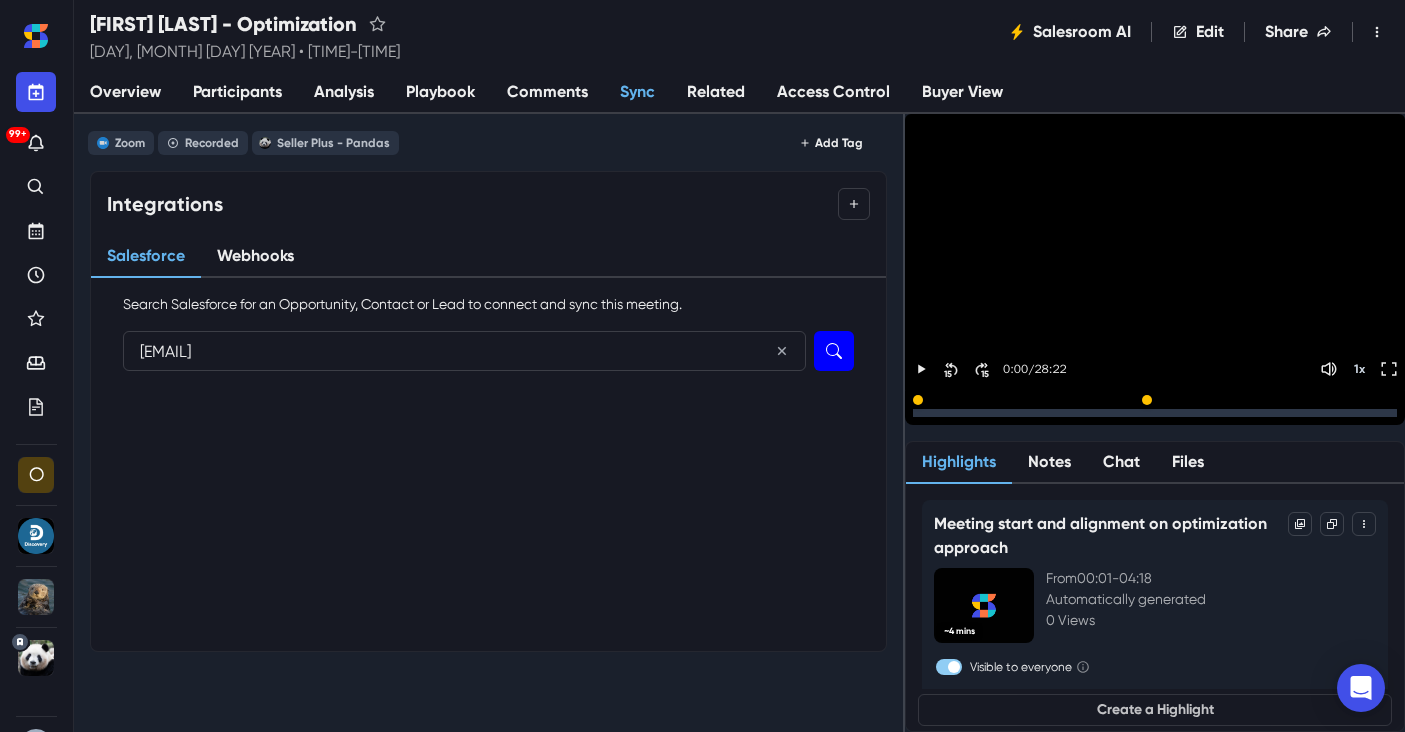 type on "[EMAIL]" 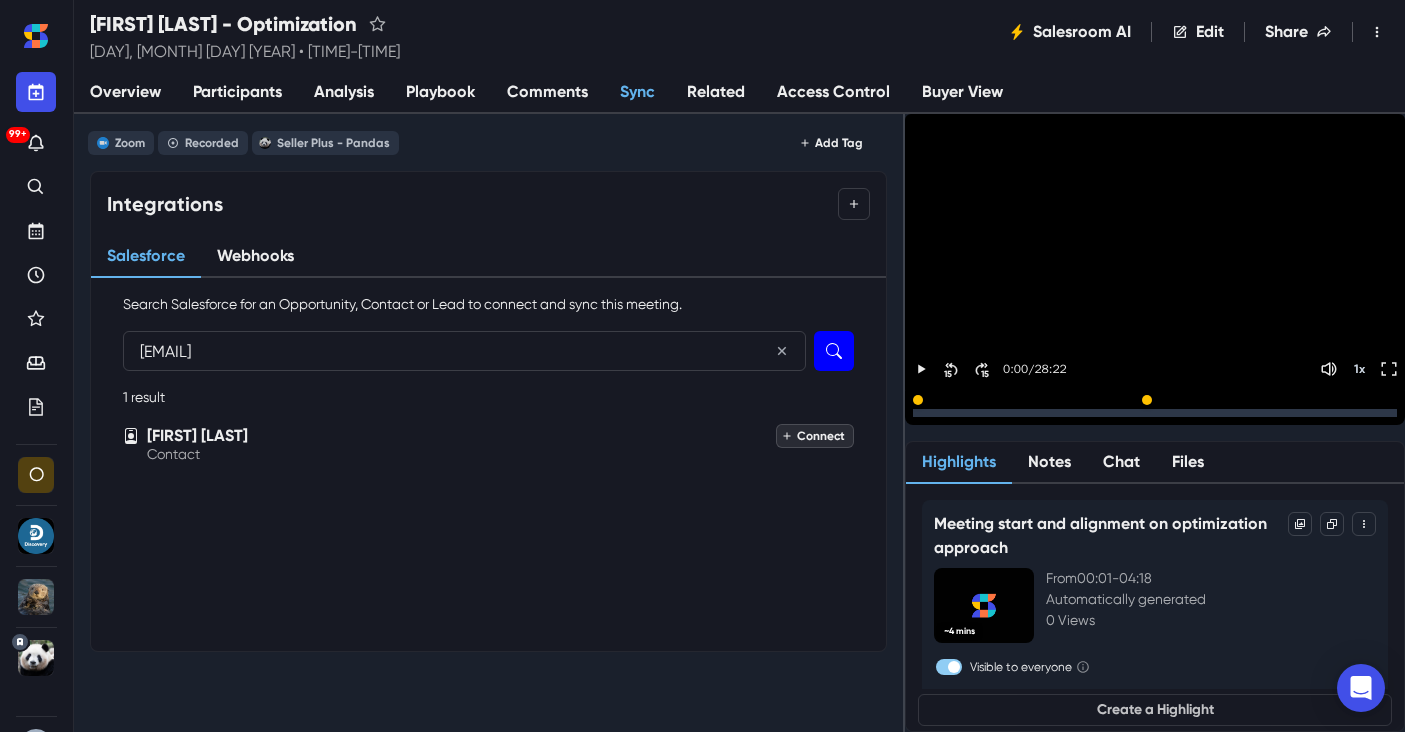 click on "Connect" at bounding box center [815, 436] 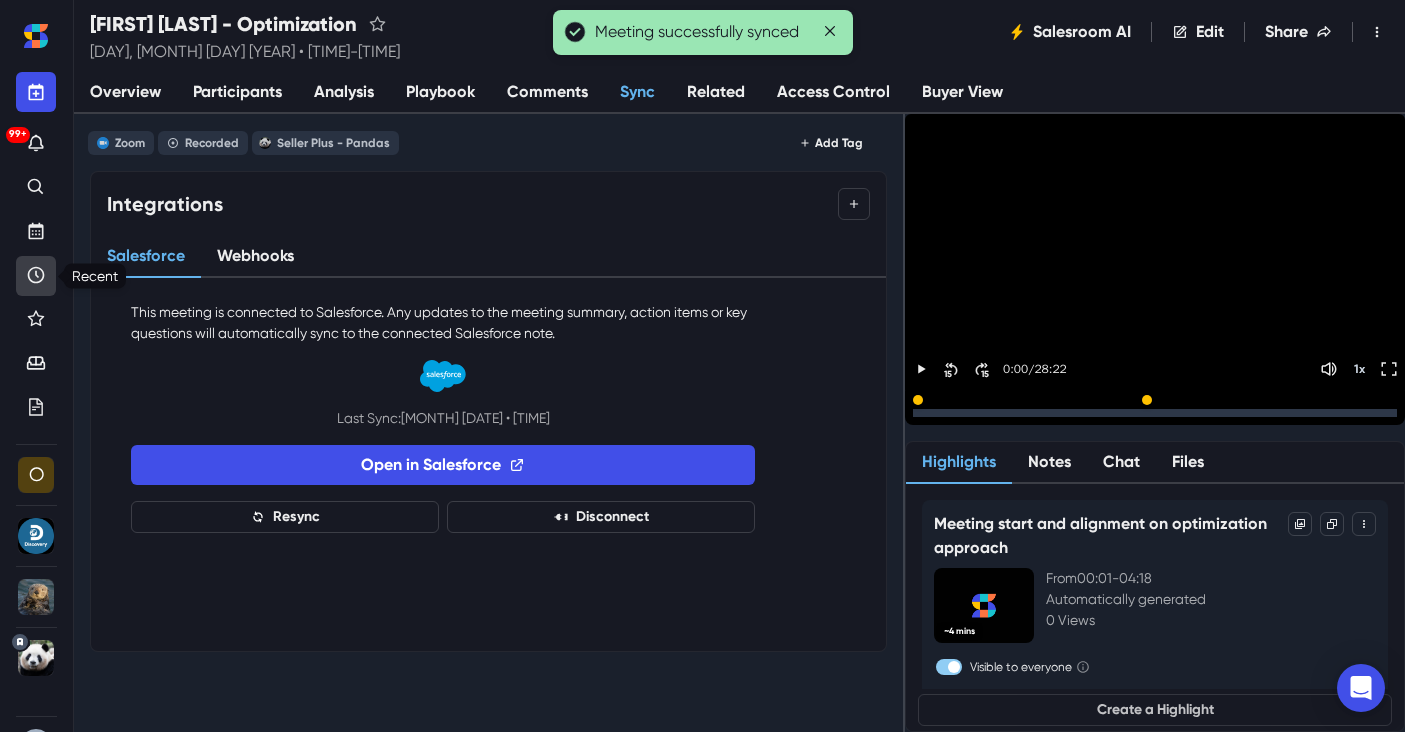 click 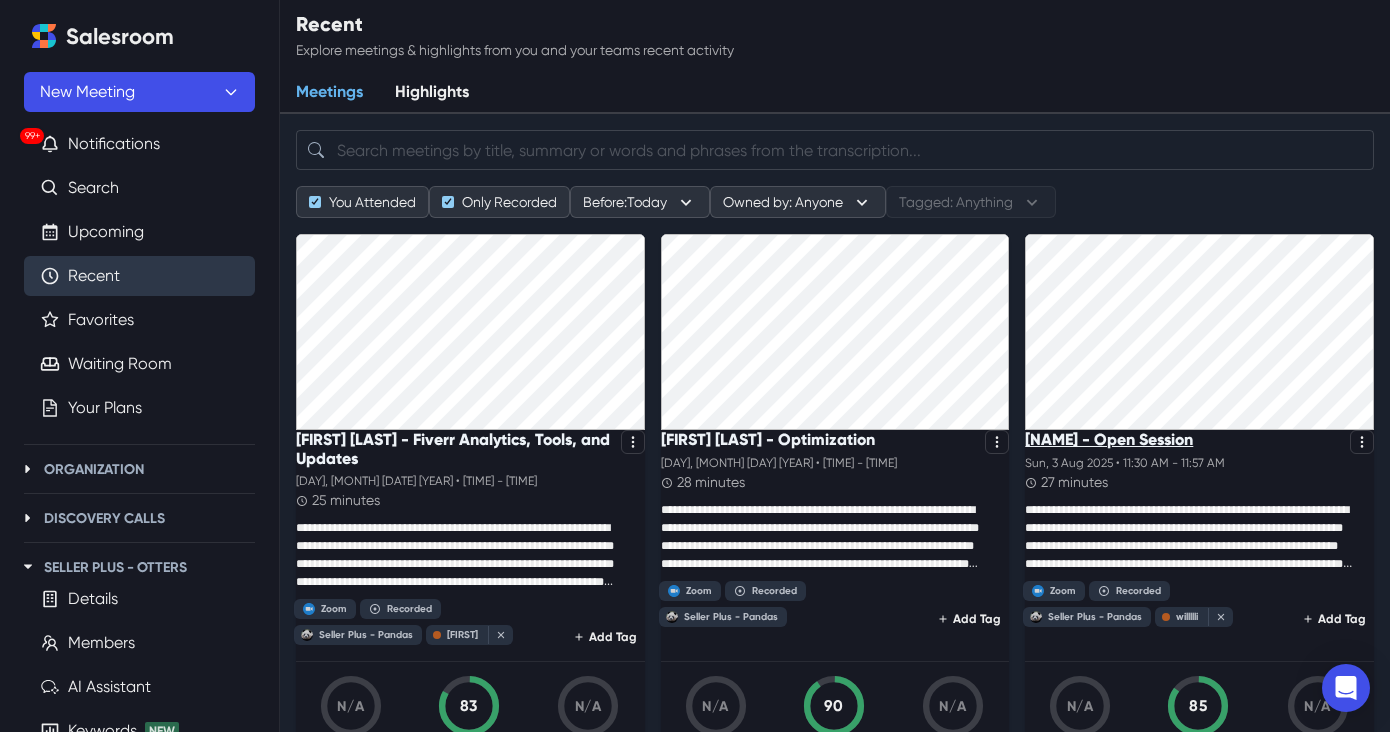 click on "[NAME] - Open Session" at bounding box center [1109, 439] 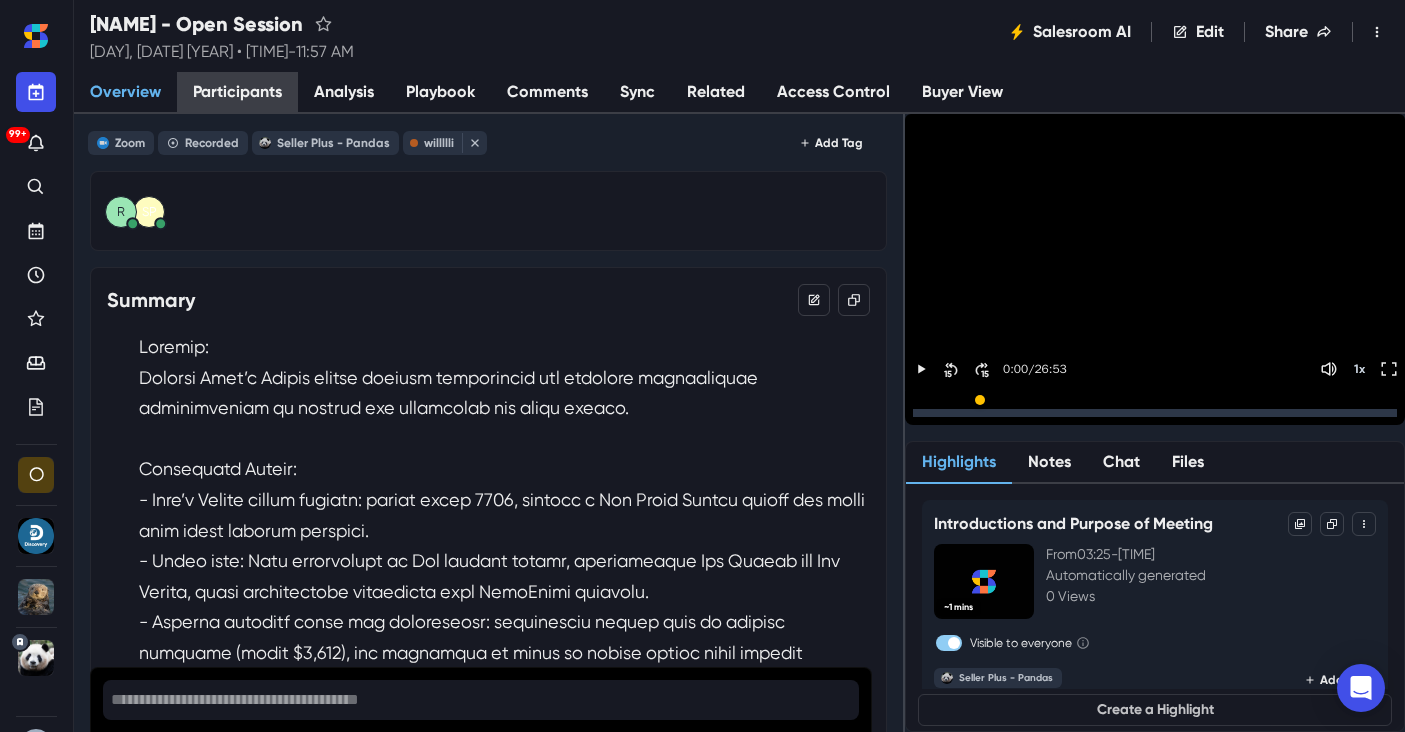 click on "Participants" at bounding box center [237, 92] 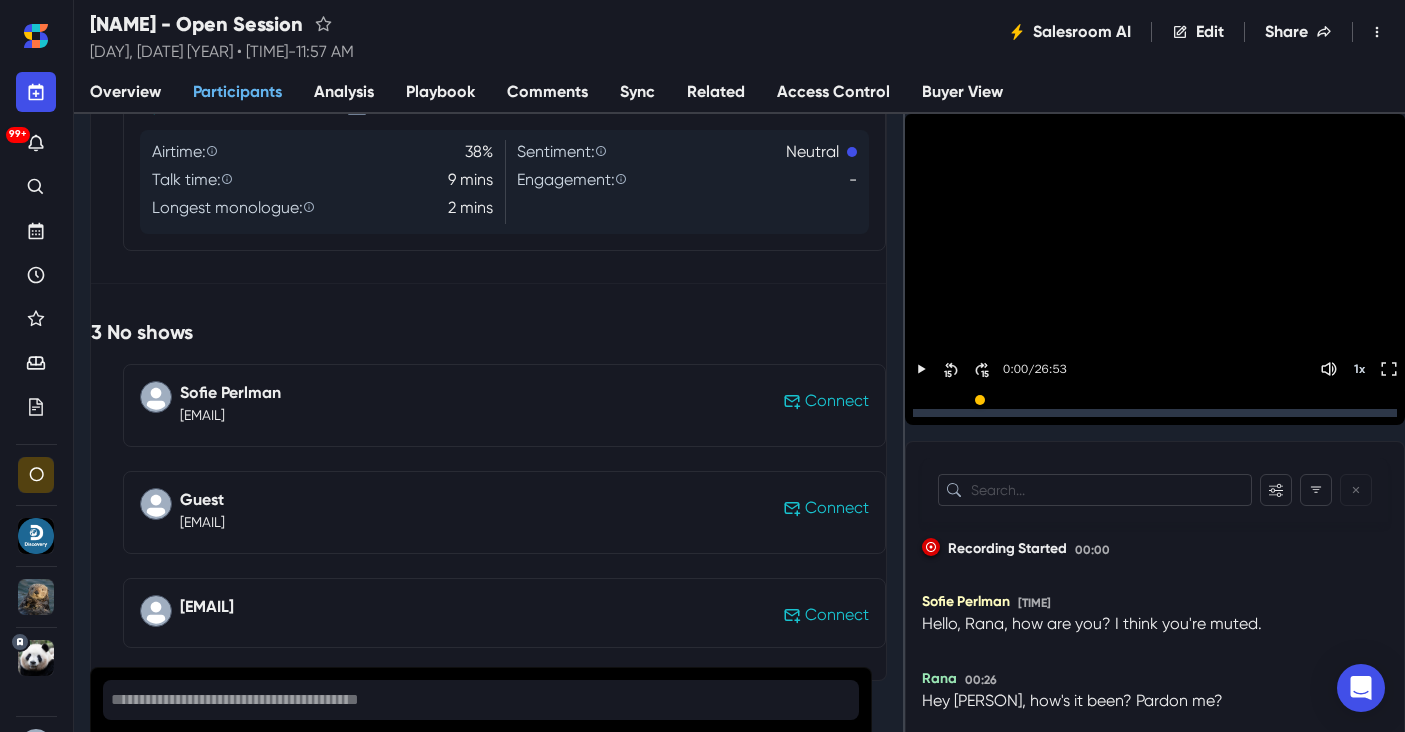 scroll, scrollTop: 602, scrollLeft: 0, axis: vertical 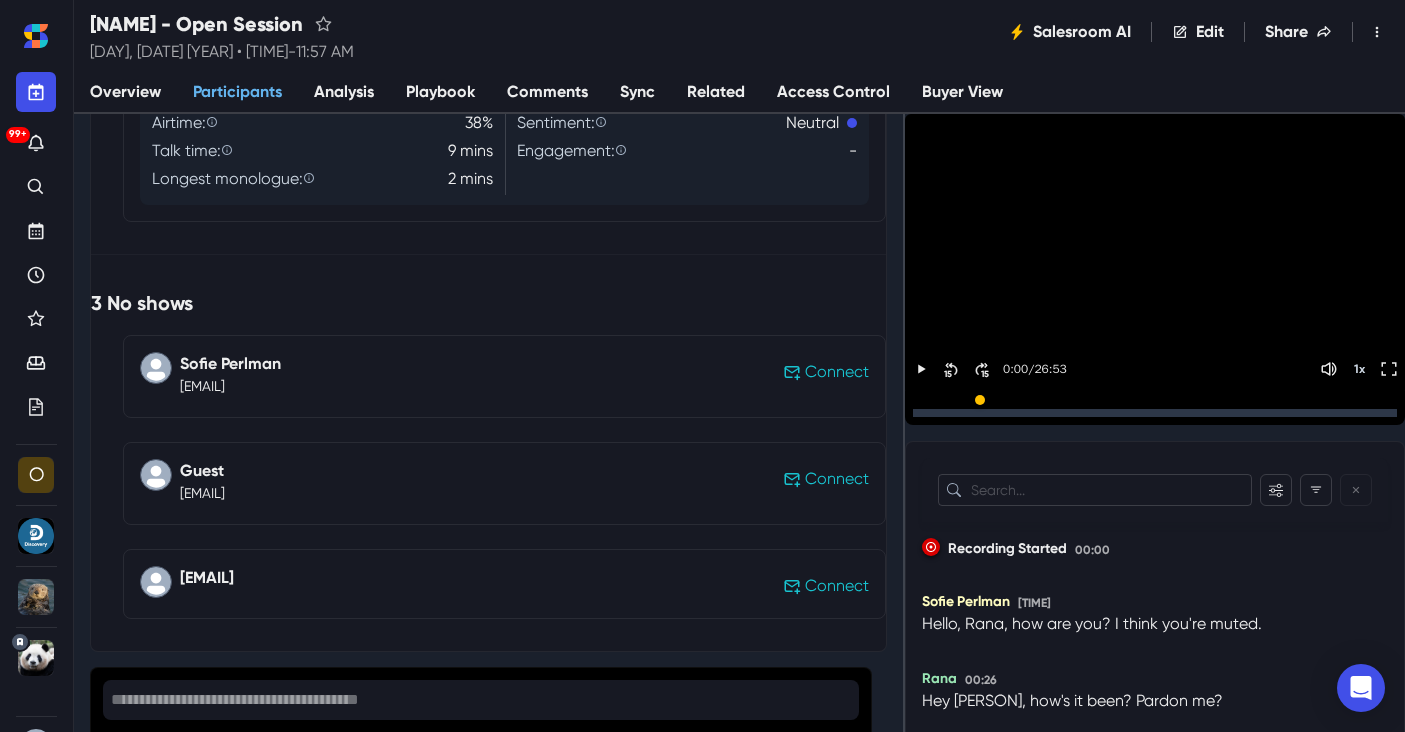 drag, startPoint x: 369, startPoint y: 575, endPoint x: 199, endPoint y: 576, distance: 170.00294 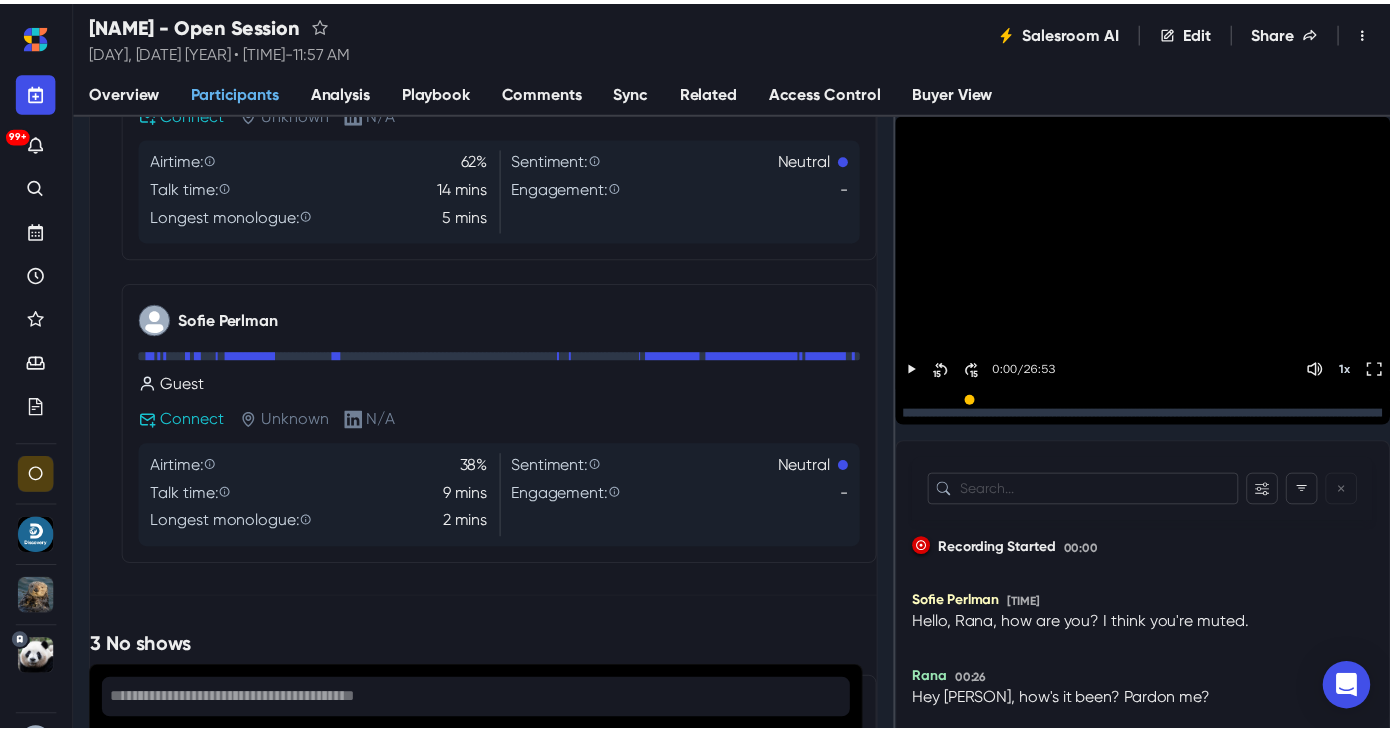 scroll, scrollTop: 0, scrollLeft: 0, axis: both 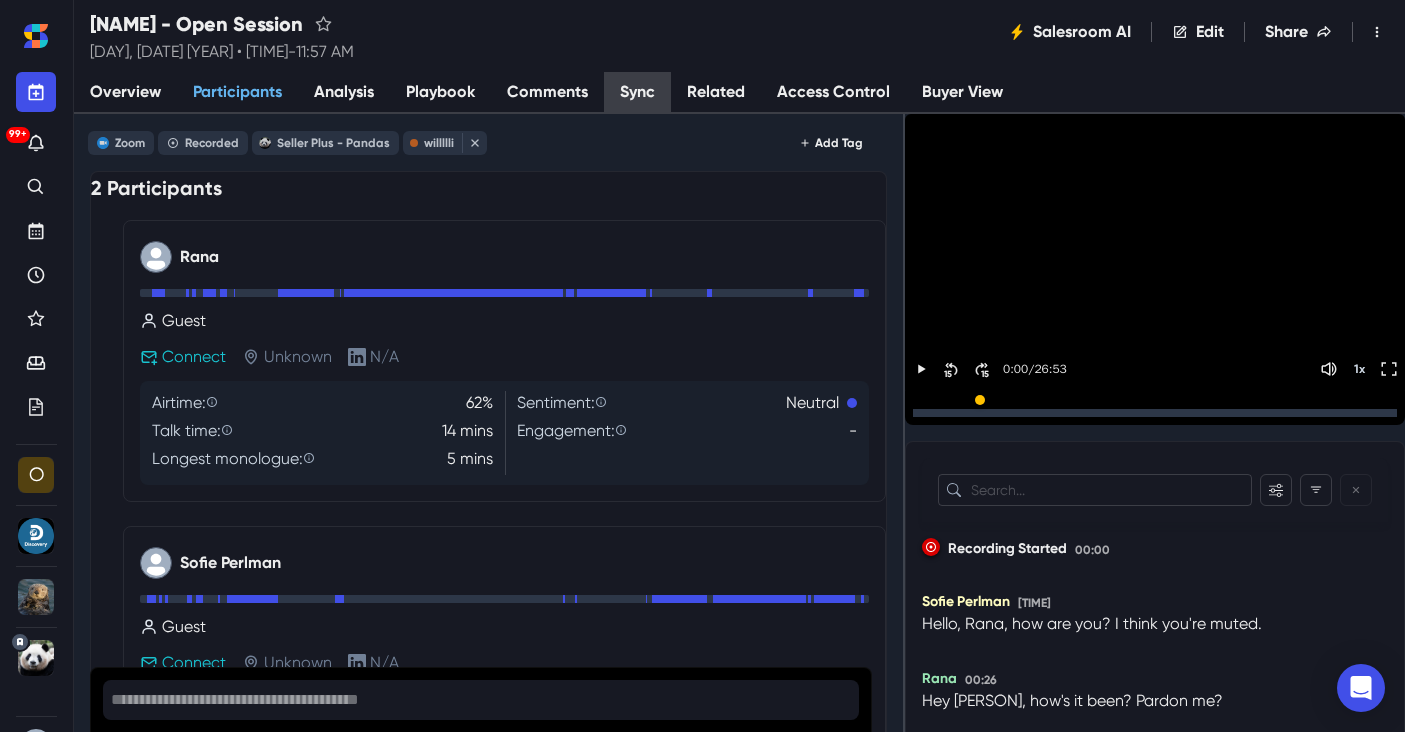 click on "Sync" at bounding box center (637, 93) 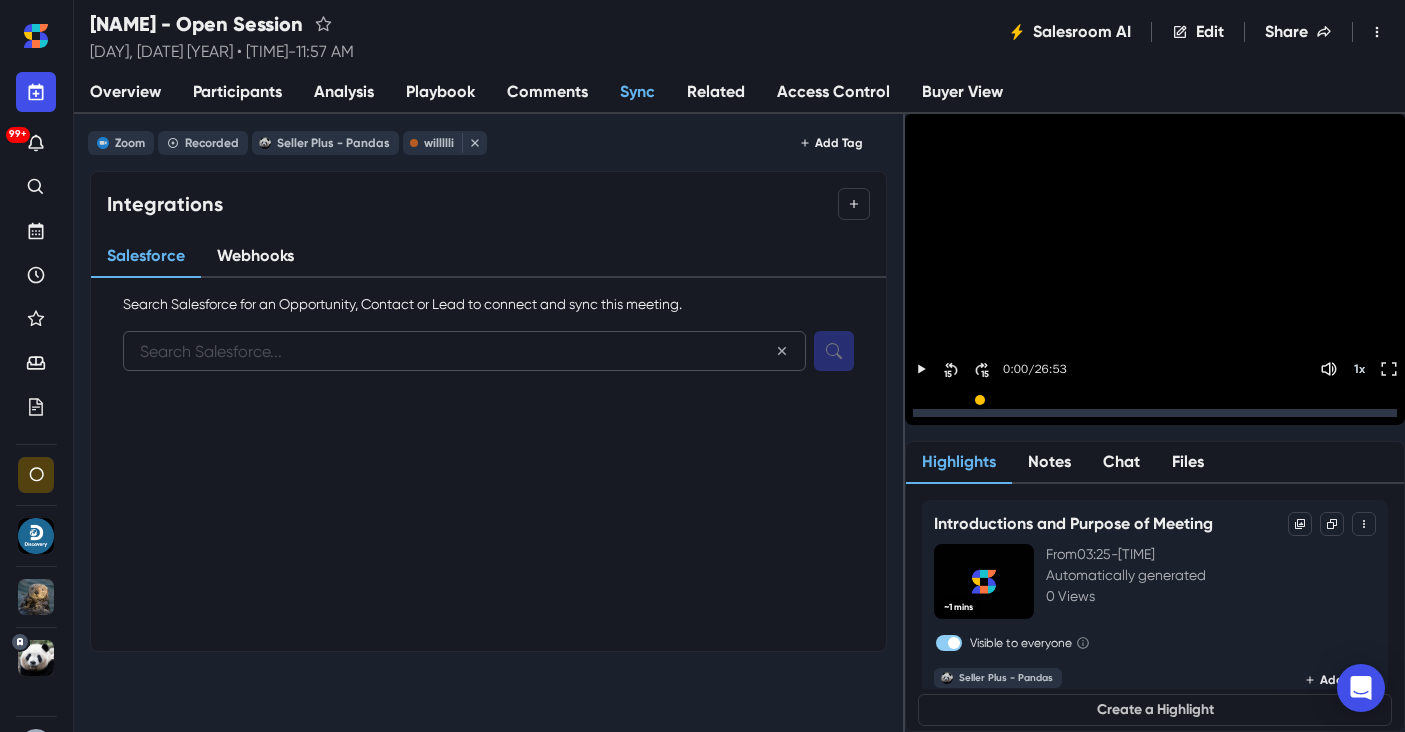 click at bounding box center [464, 351] 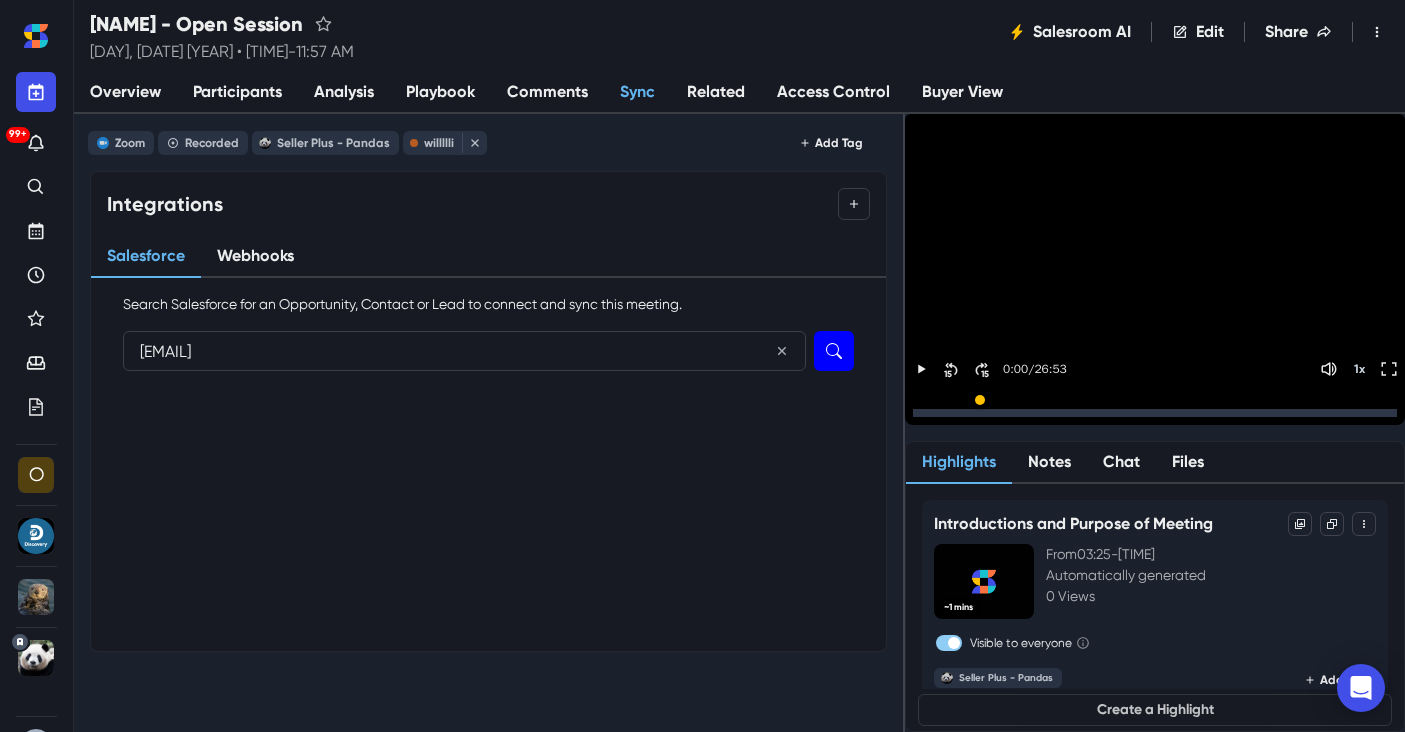 type on "[EMAIL]" 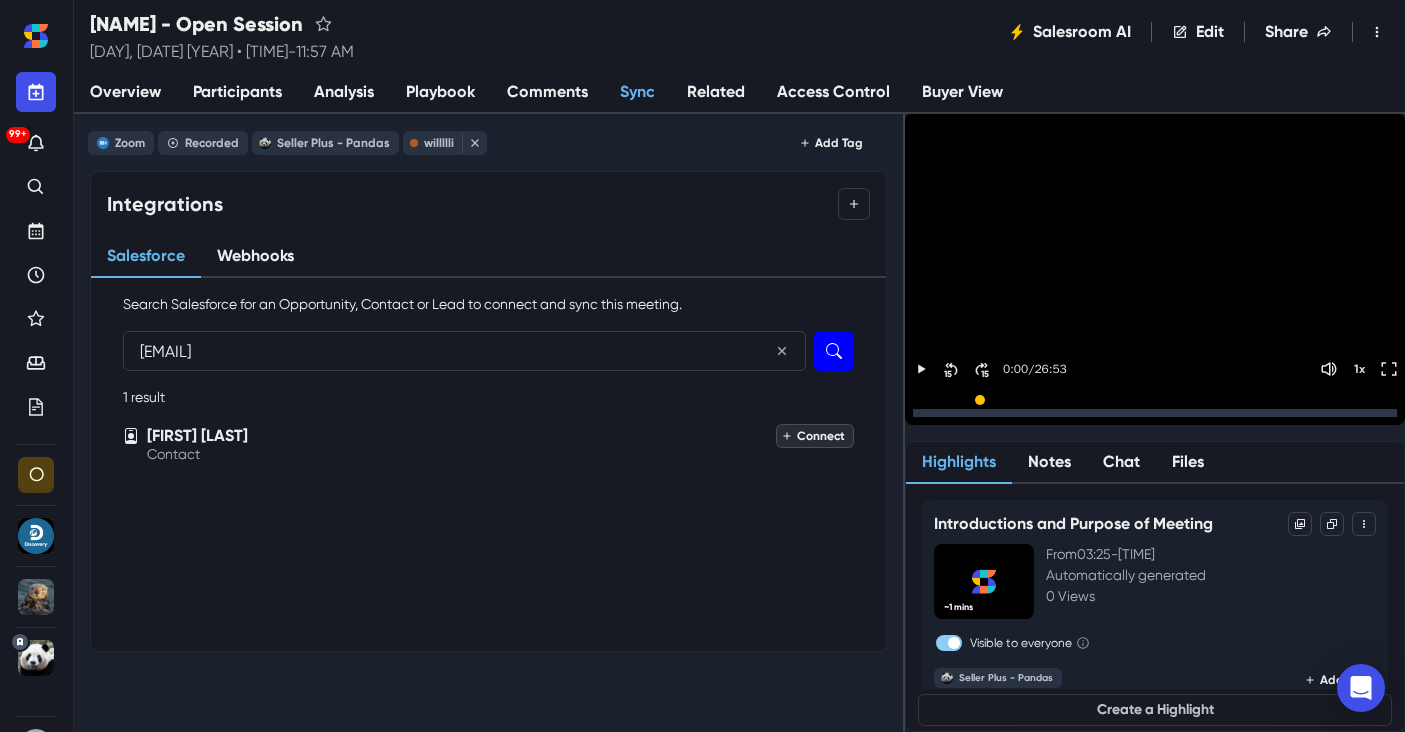 click on "Connect" at bounding box center [815, 436] 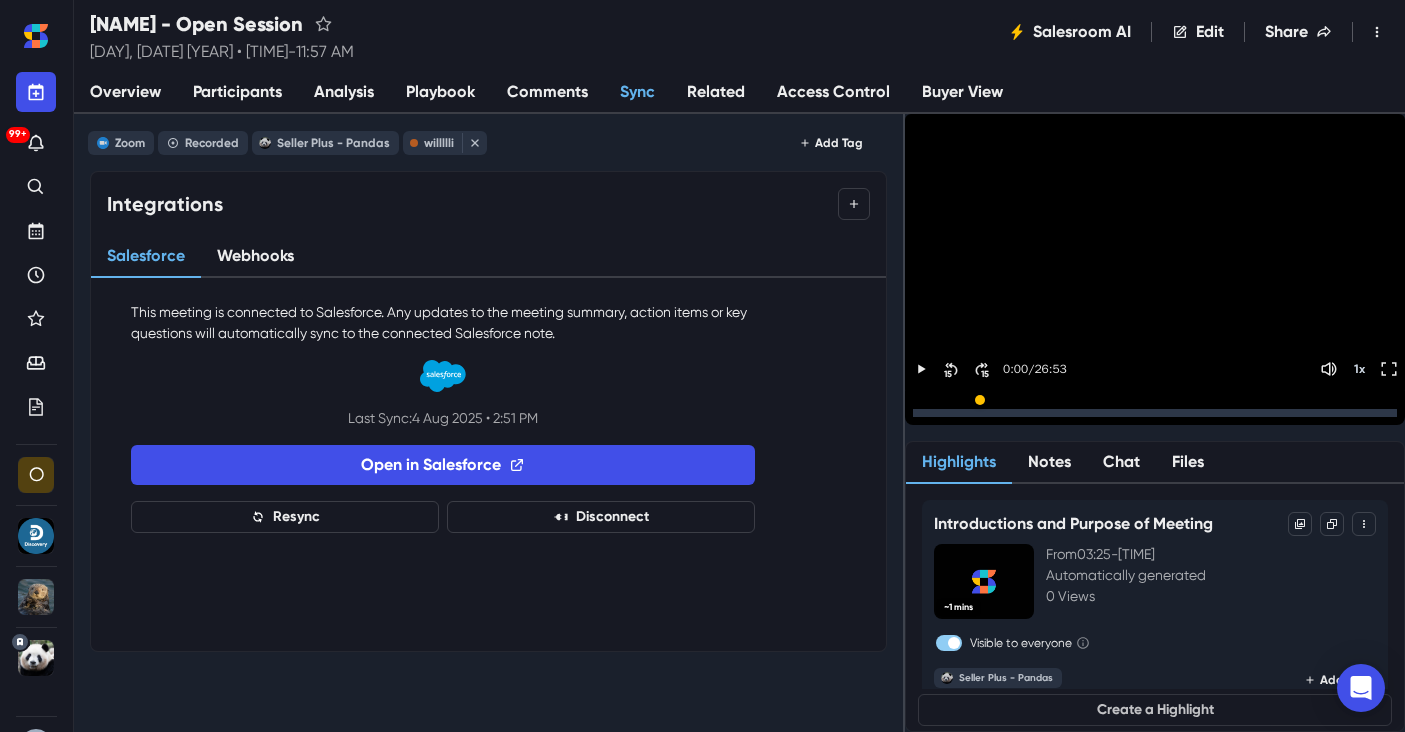 click on "Overview" at bounding box center (125, 92) 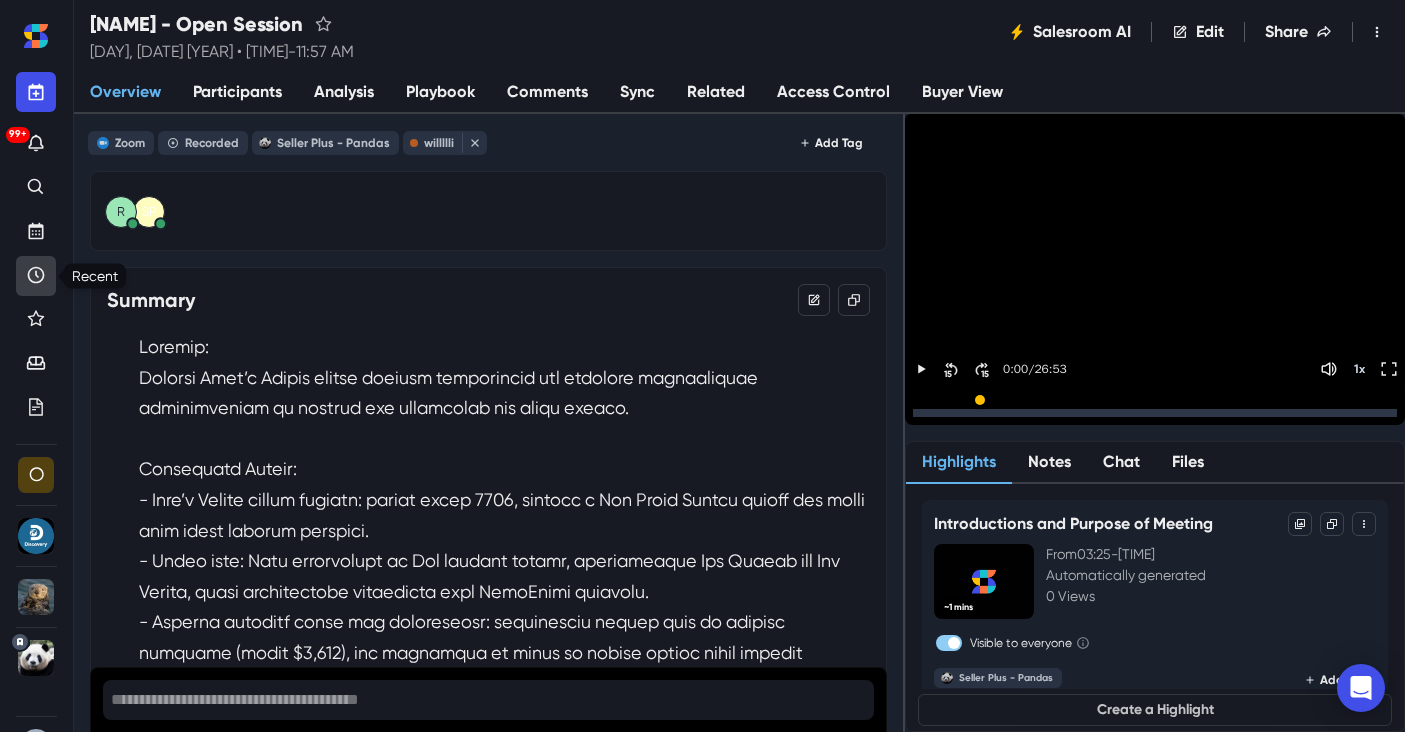 click 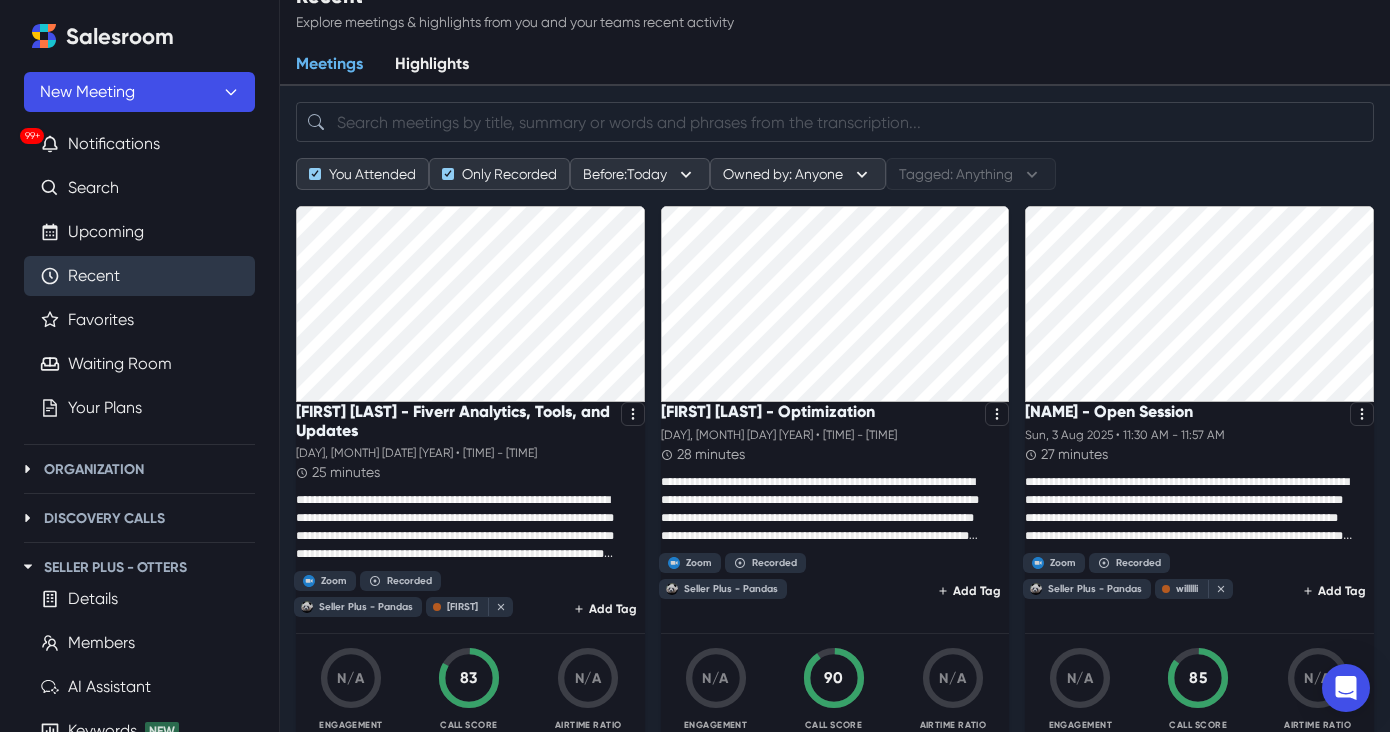 scroll, scrollTop: 4, scrollLeft: 0, axis: vertical 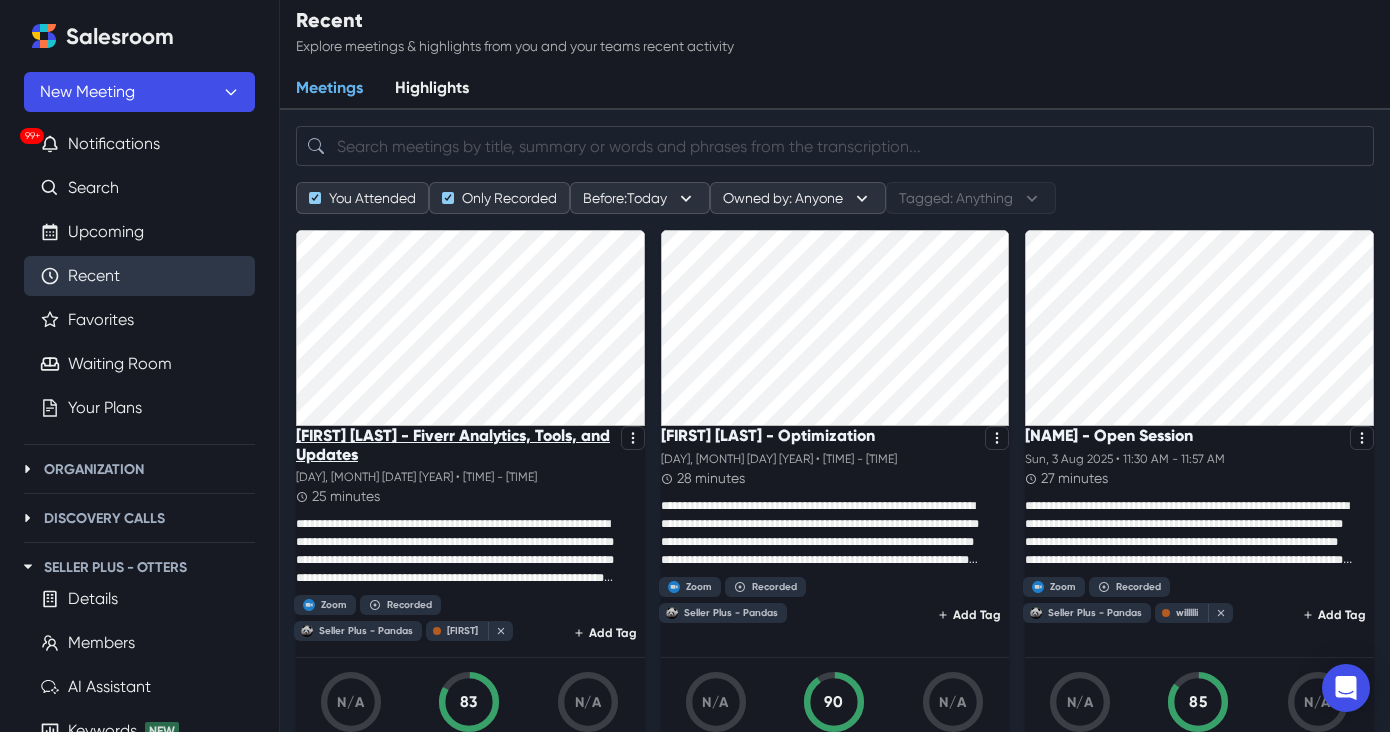 click on "[FIRST] [LAST] - Fiverr Analytics, Tools, and Updates" at bounding box center [454, 445] 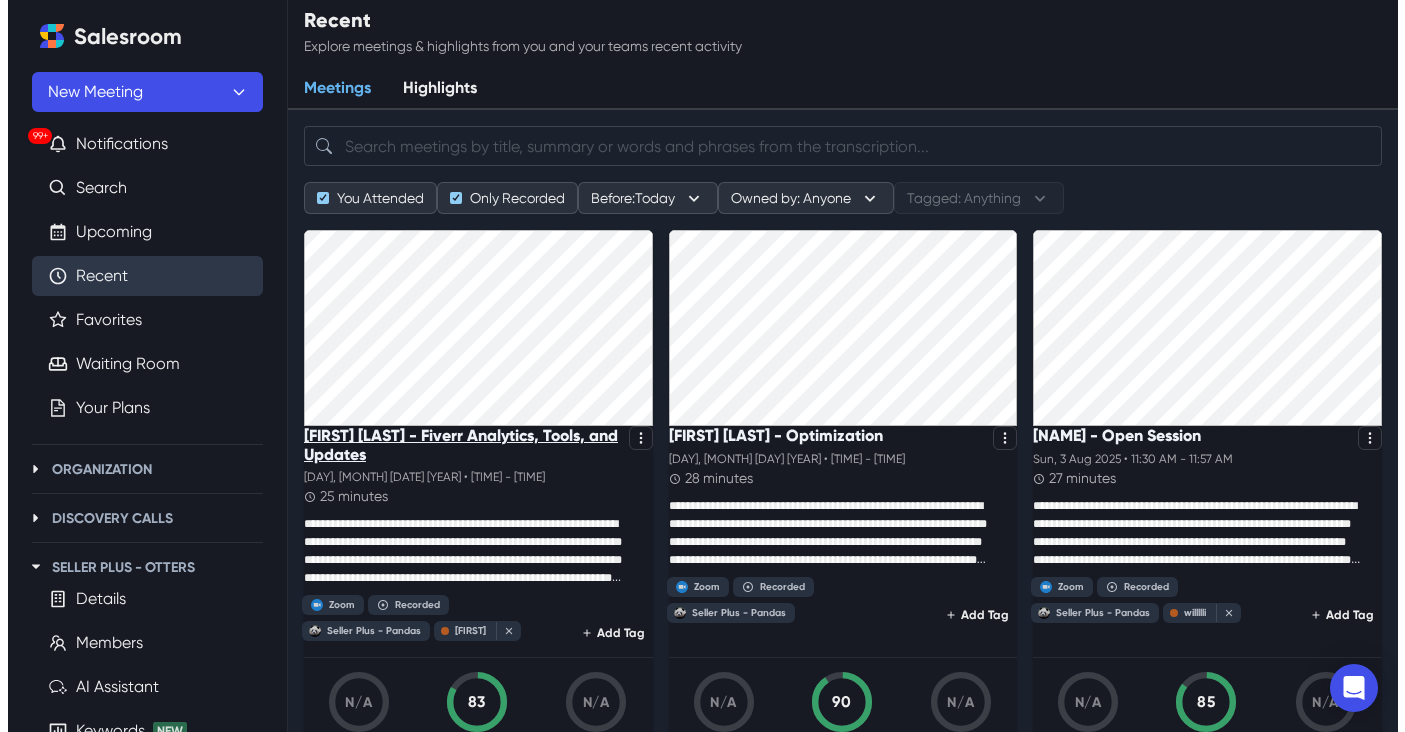 scroll, scrollTop: 0, scrollLeft: 0, axis: both 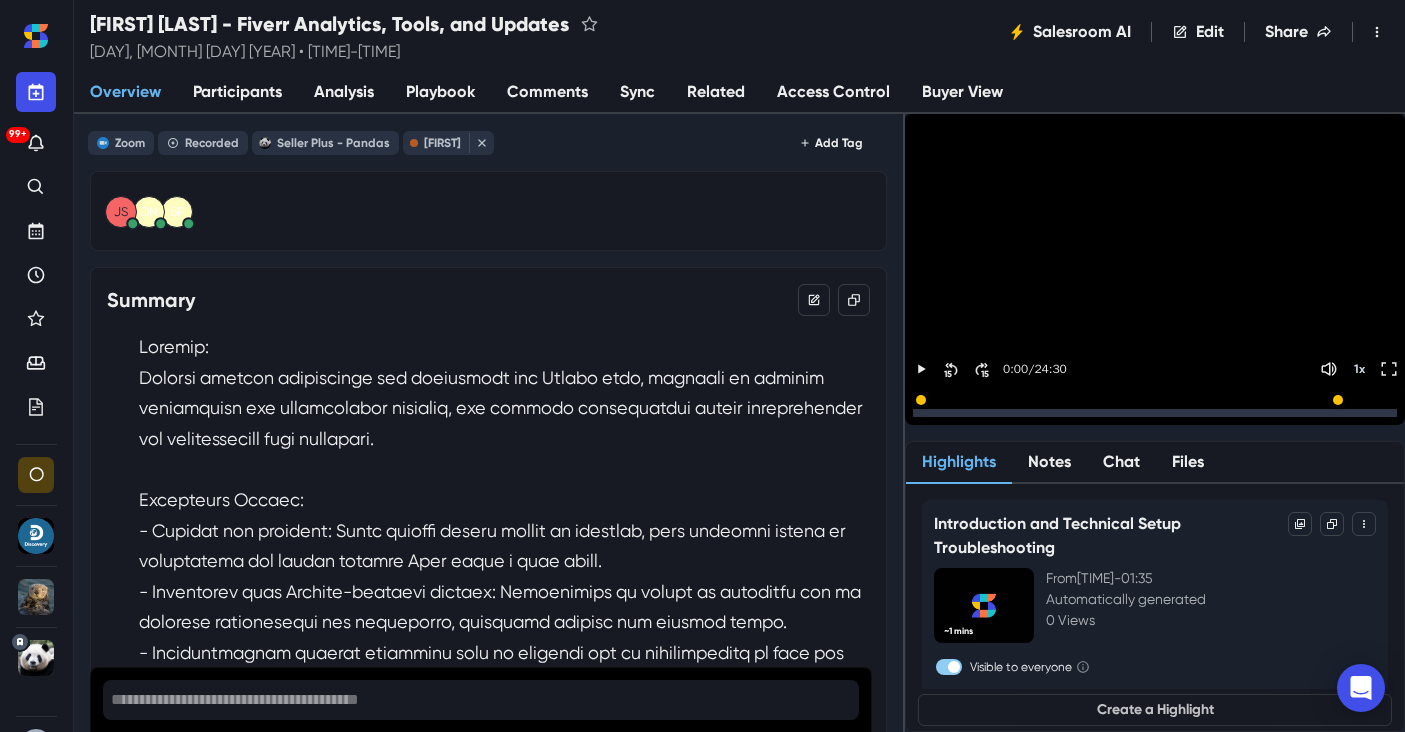 click on "Participants" at bounding box center [237, 92] 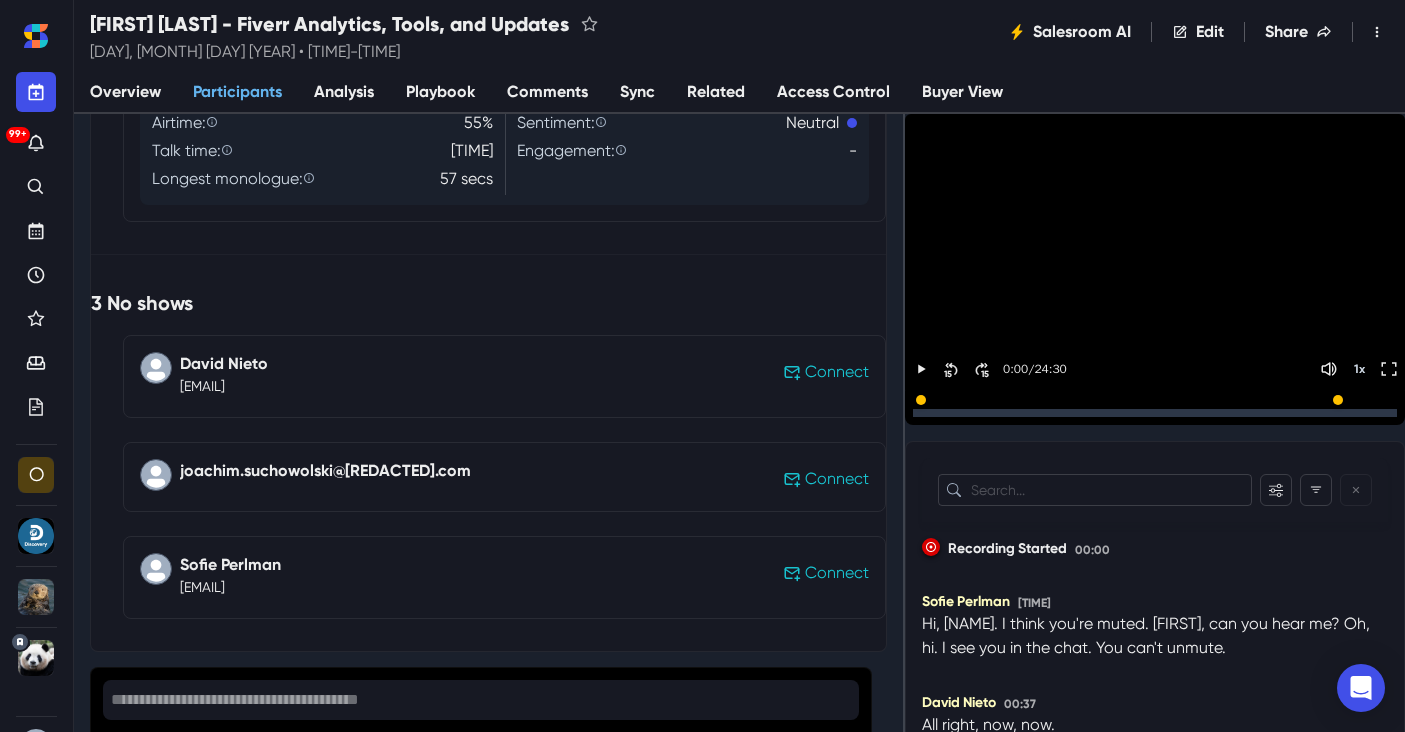 scroll, scrollTop: 908, scrollLeft: 0, axis: vertical 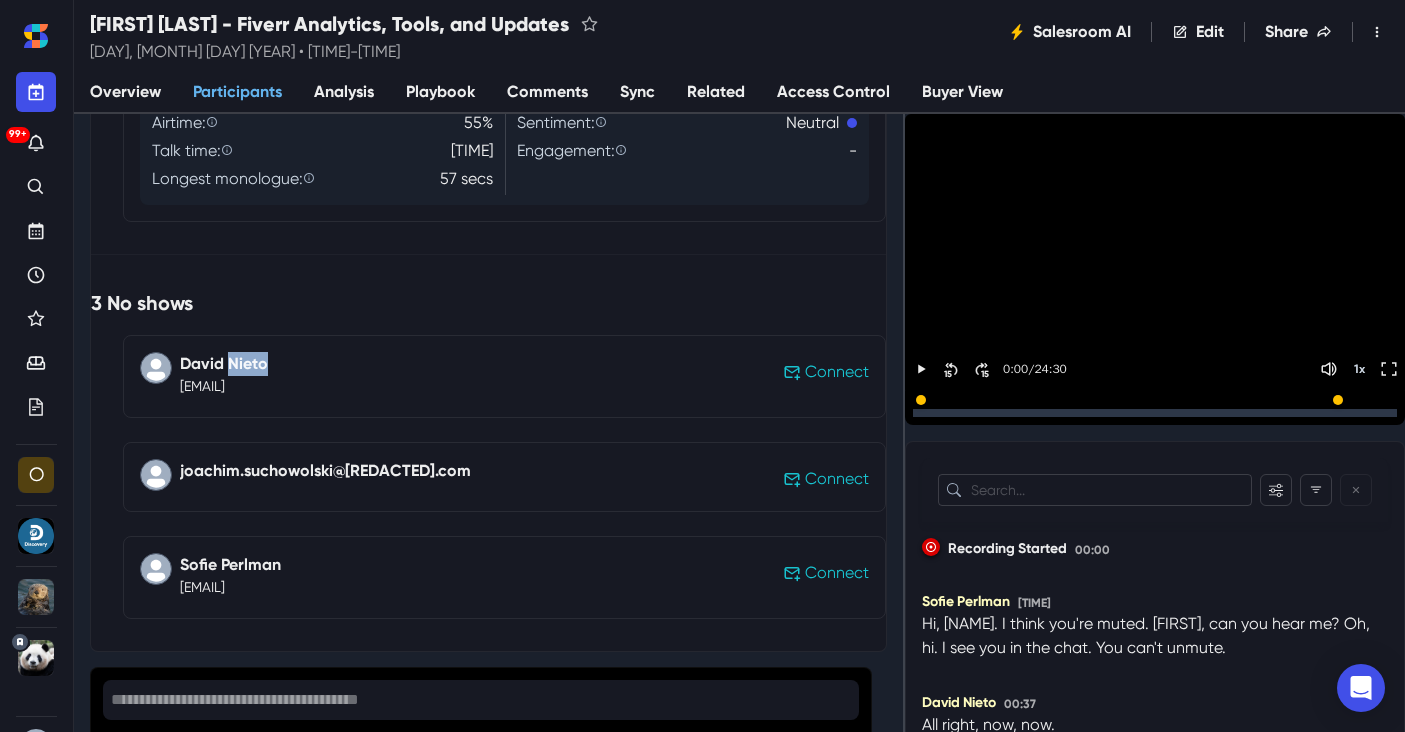 click on "David Nieto" at bounding box center (224, 364) 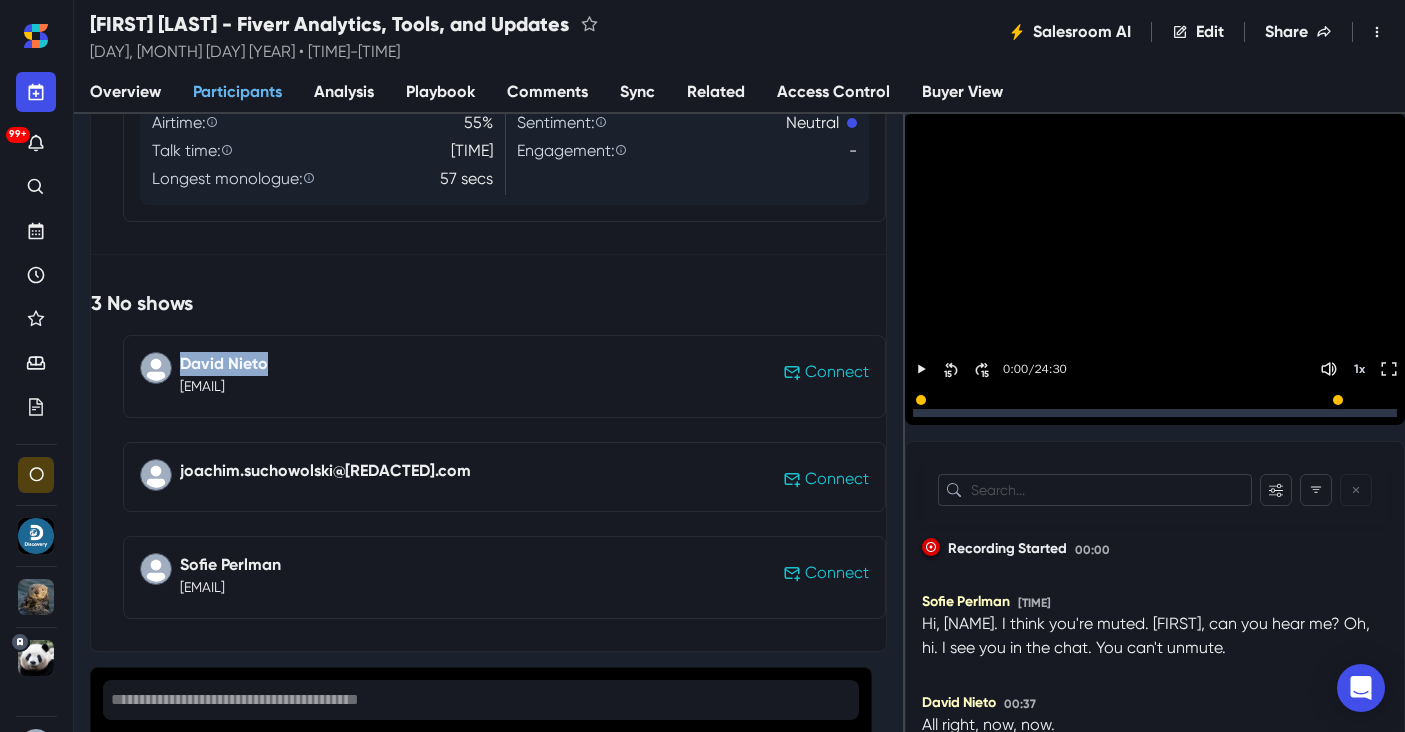 click on "David Nieto" at bounding box center (224, 364) 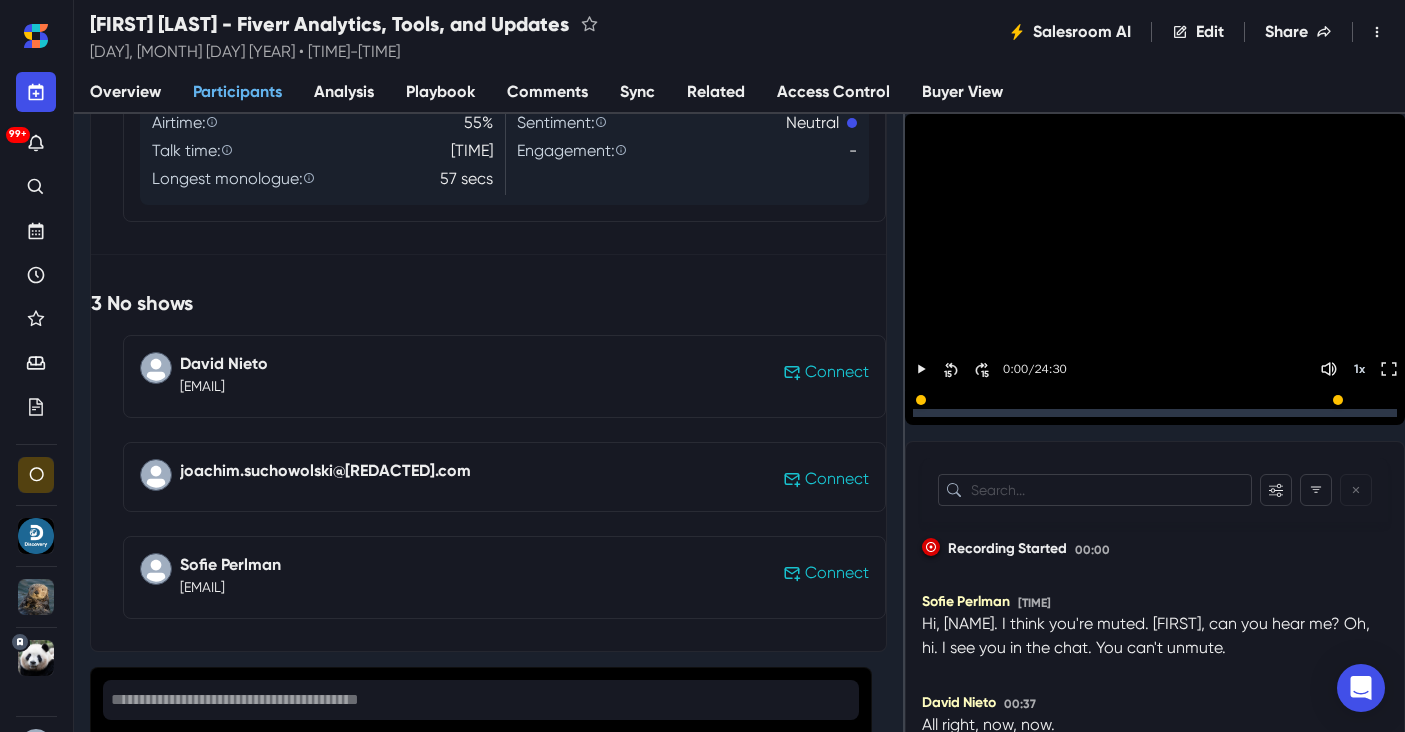 click on "[EMAIL]" at bounding box center [224, 386] 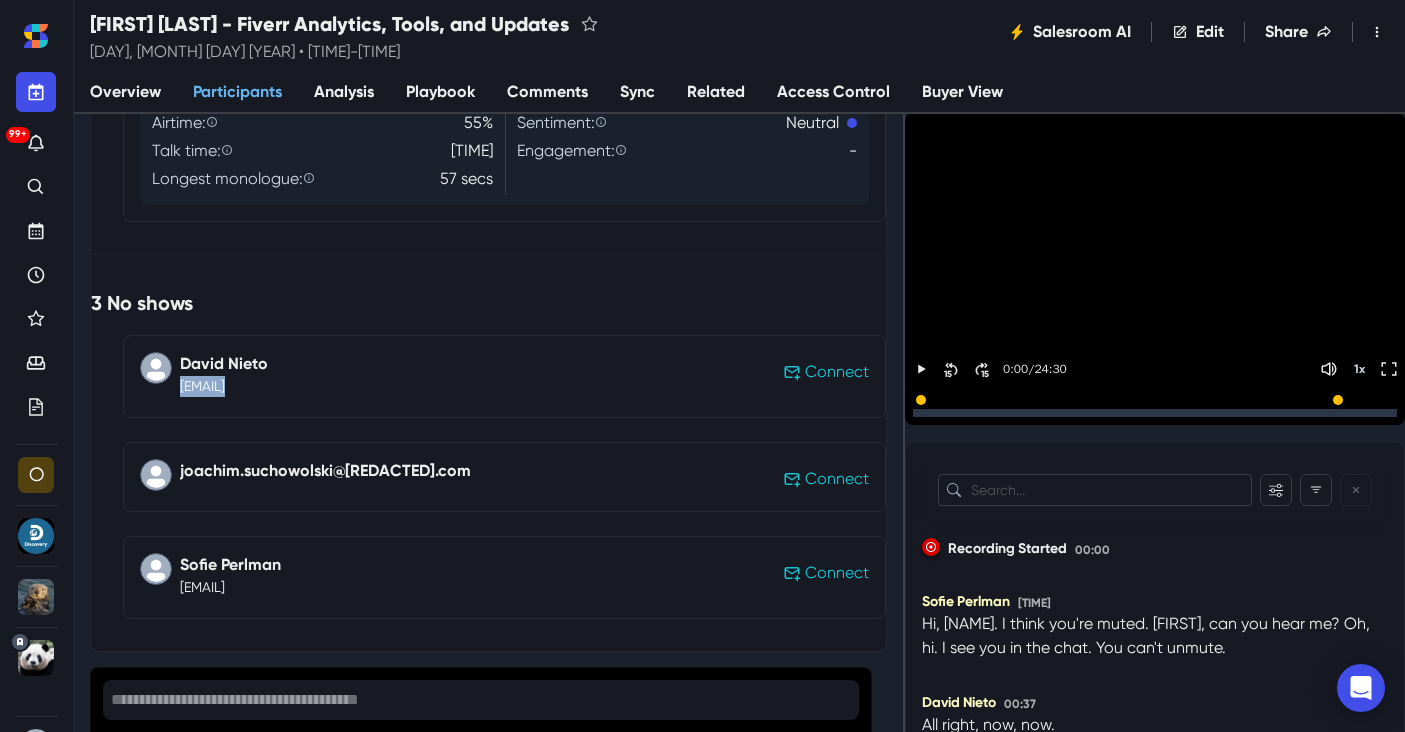 click on "[EMAIL]" at bounding box center [224, 386] 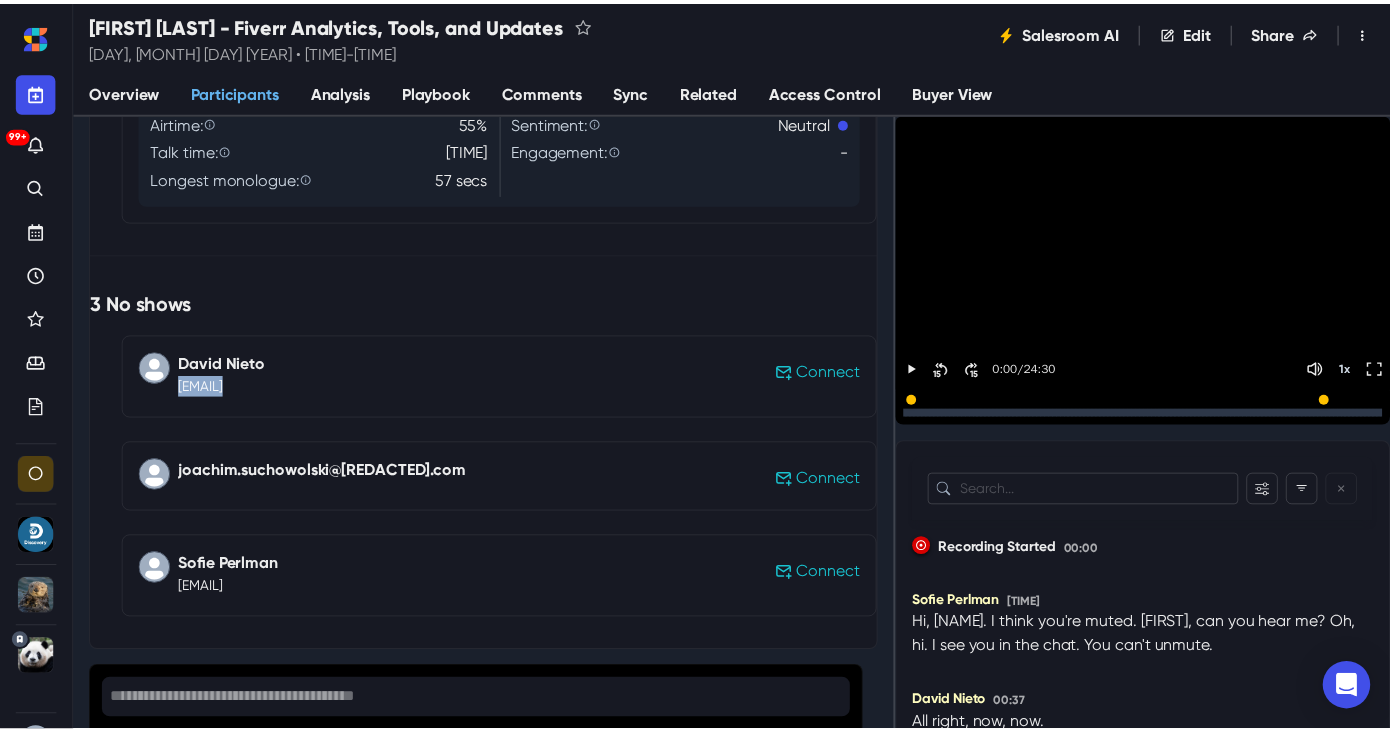 scroll, scrollTop: 0, scrollLeft: 0, axis: both 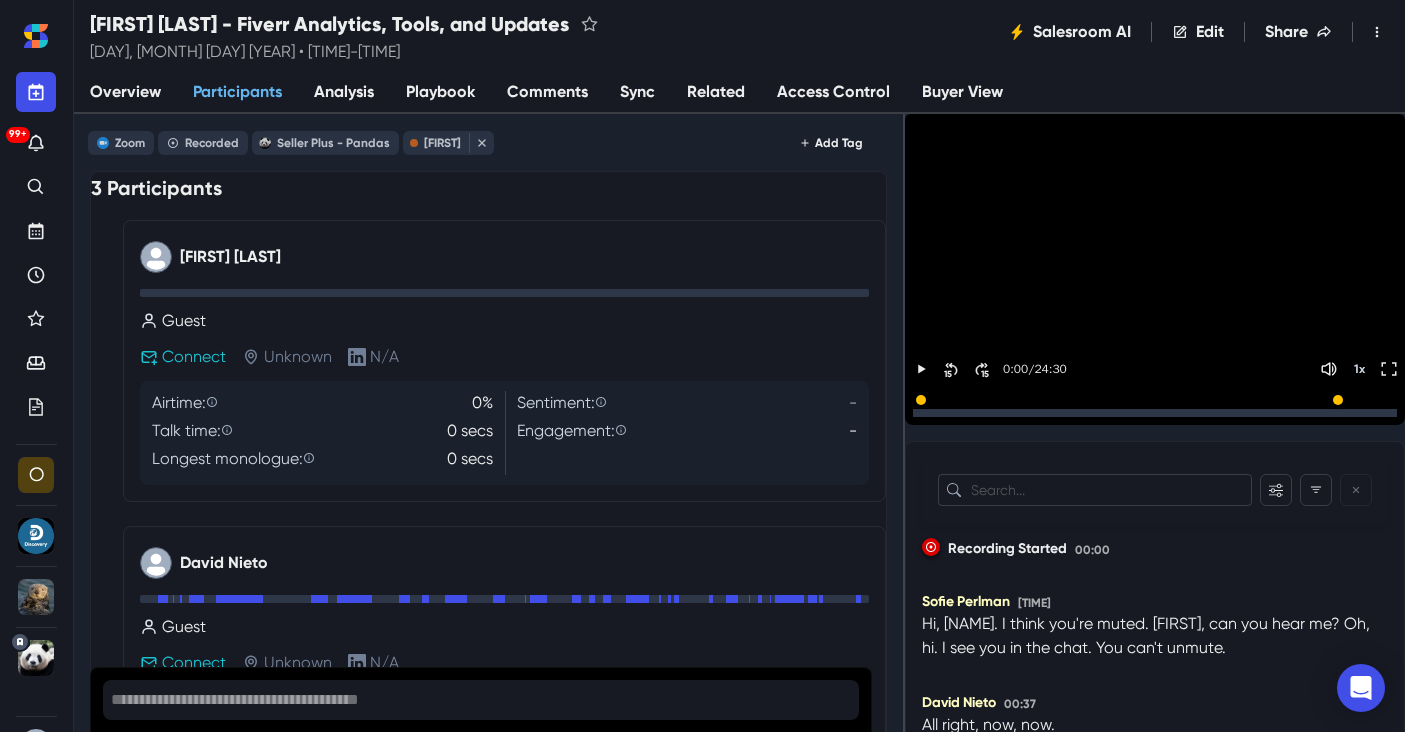 click on "Sync" at bounding box center (637, 93) 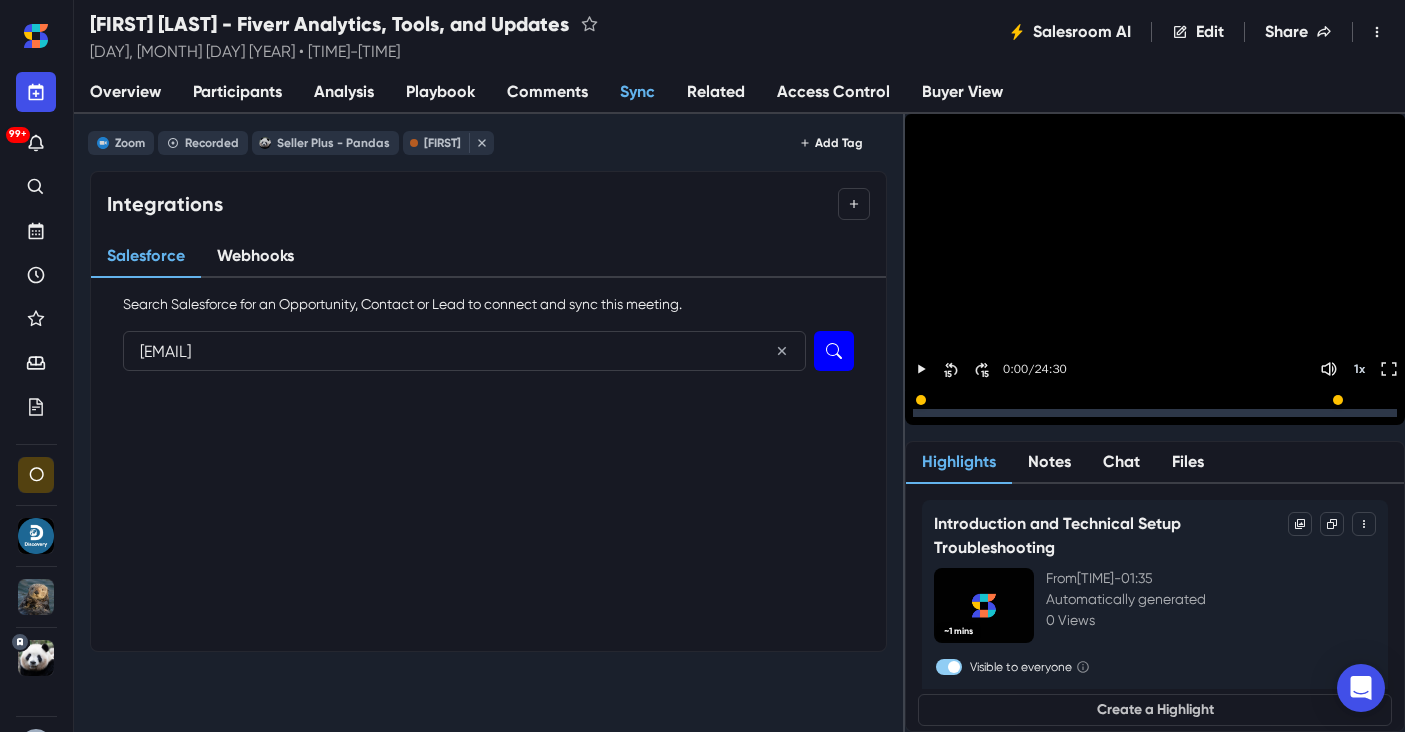 type on "[EMAIL]" 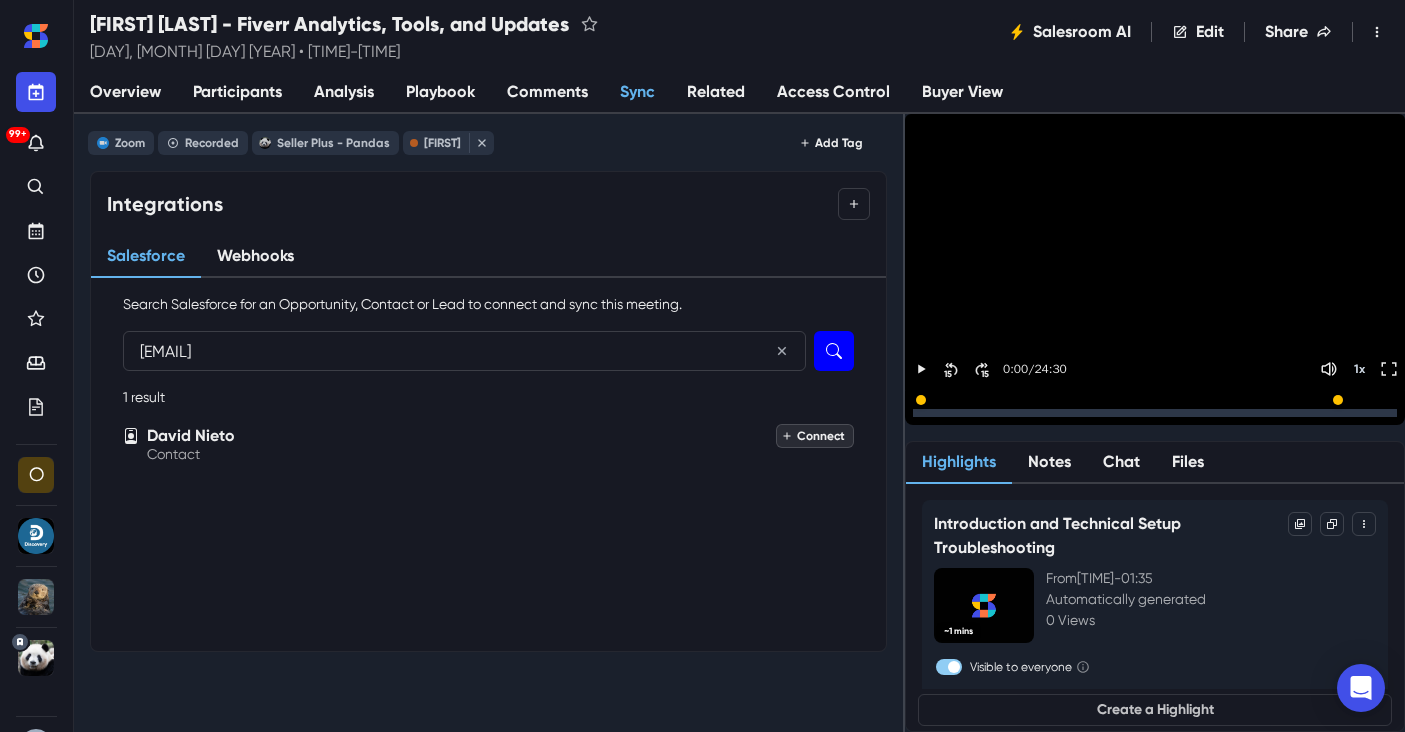 click on "Connect" at bounding box center (815, 436) 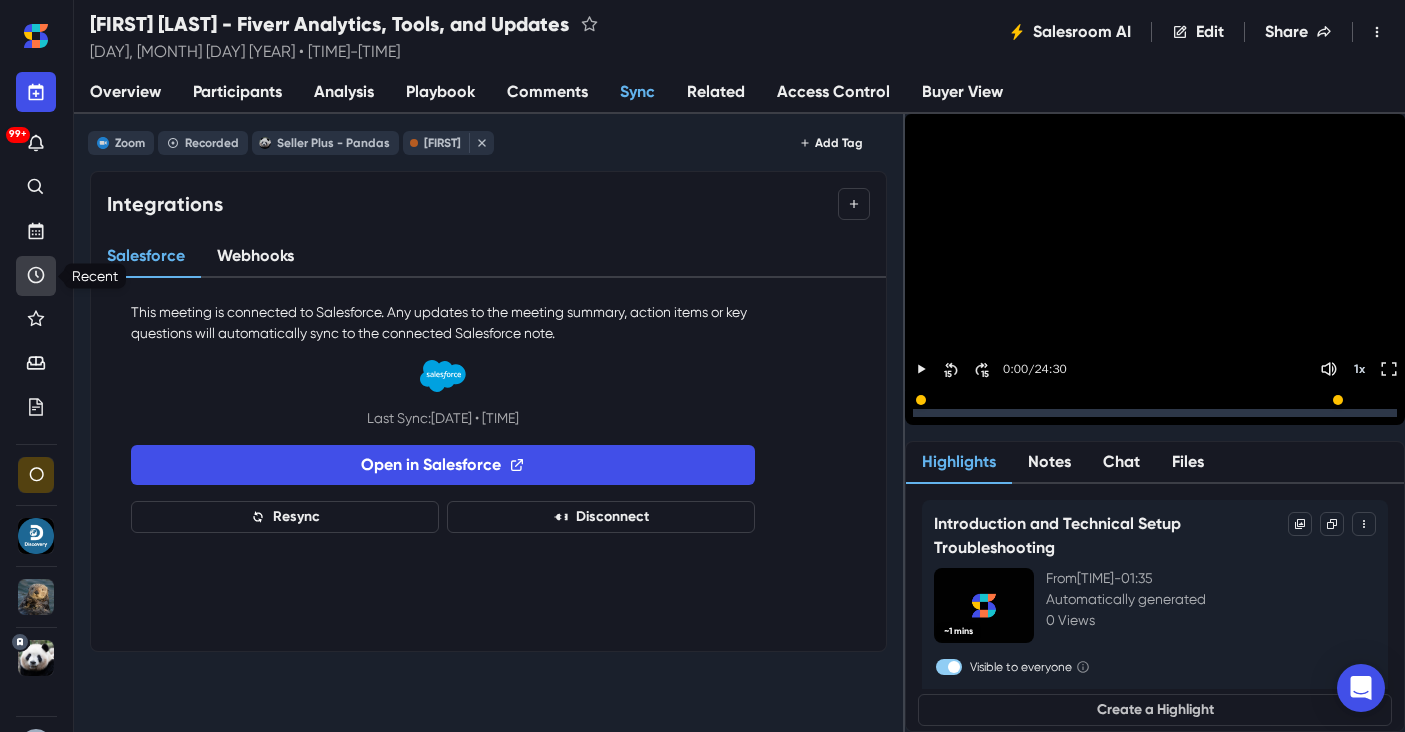 click 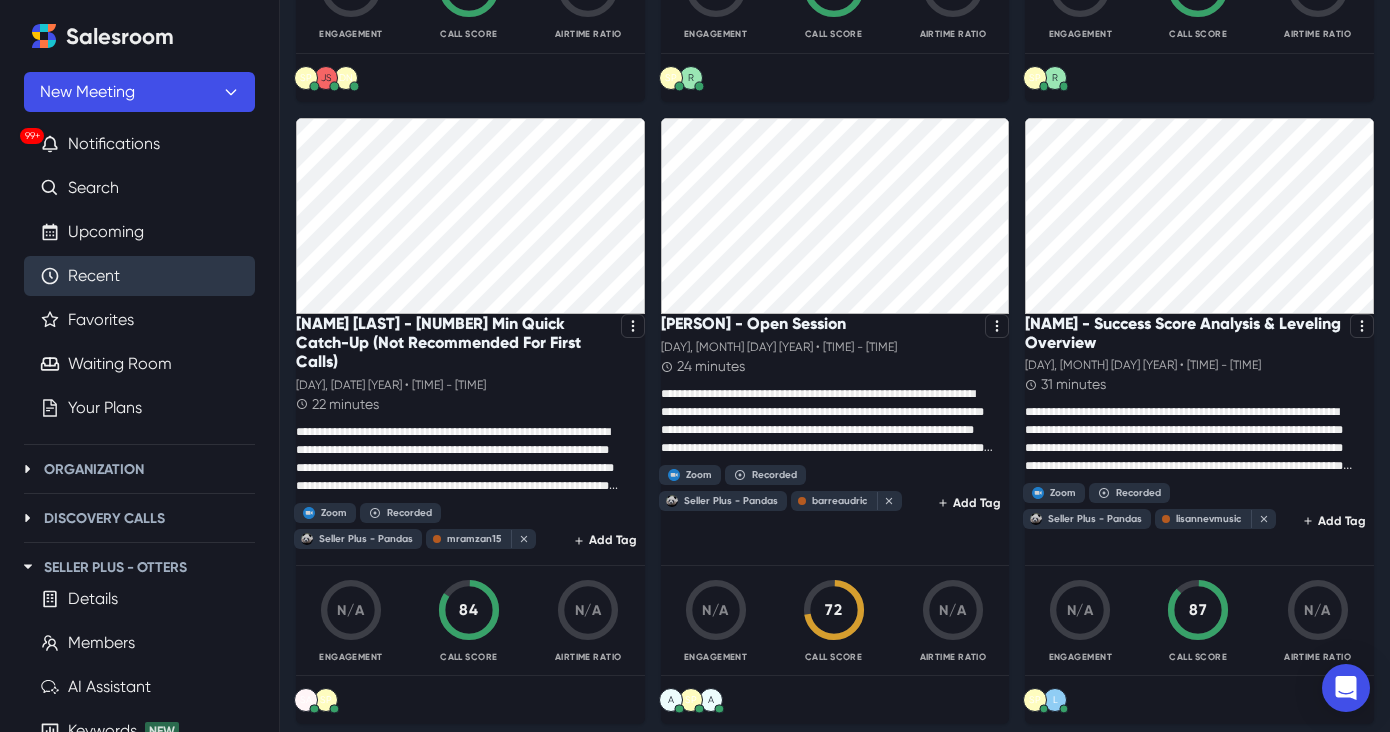 scroll, scrollTop: 735, scrollLeft: 0, axis: vertical 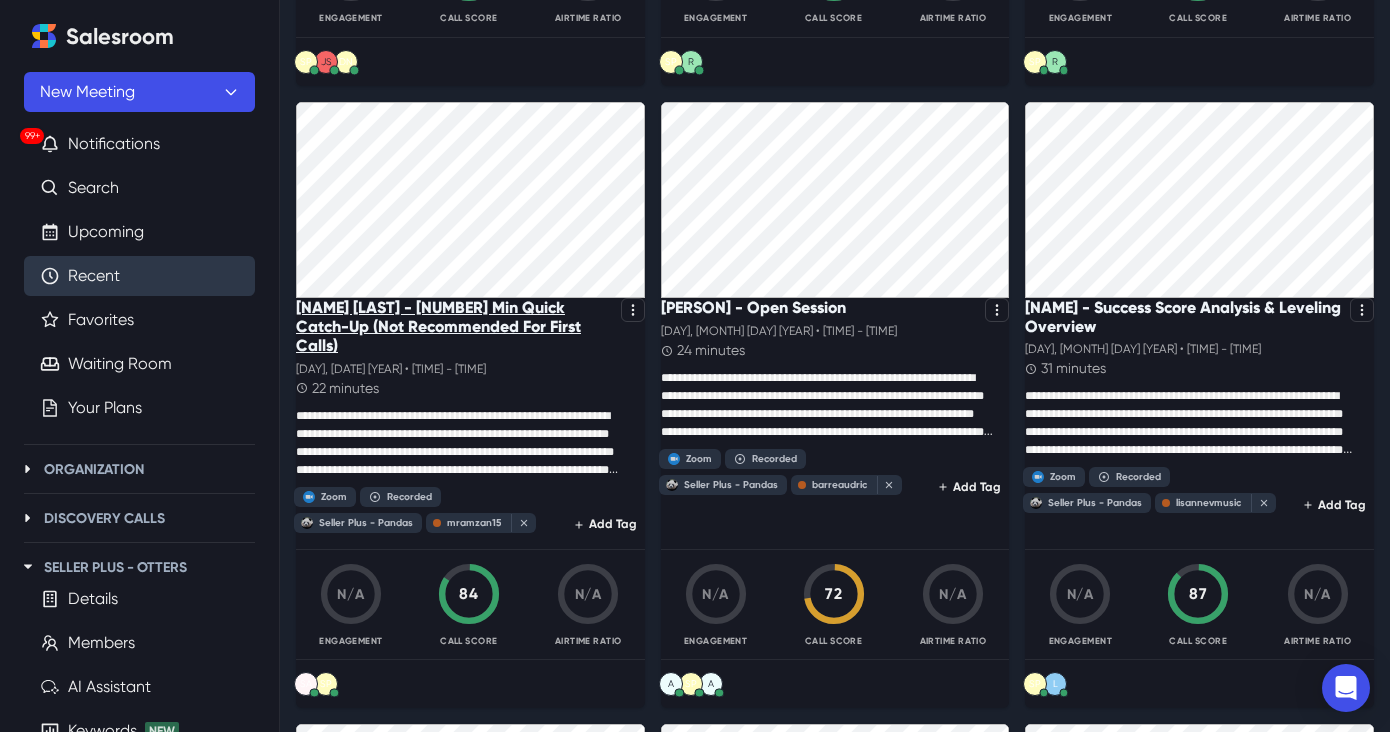click on "[NAME] [LAST] - [NUMBER] Min Quick Catch-Up (Not Recommended For First Calls)" at bounding box center [454, 327] 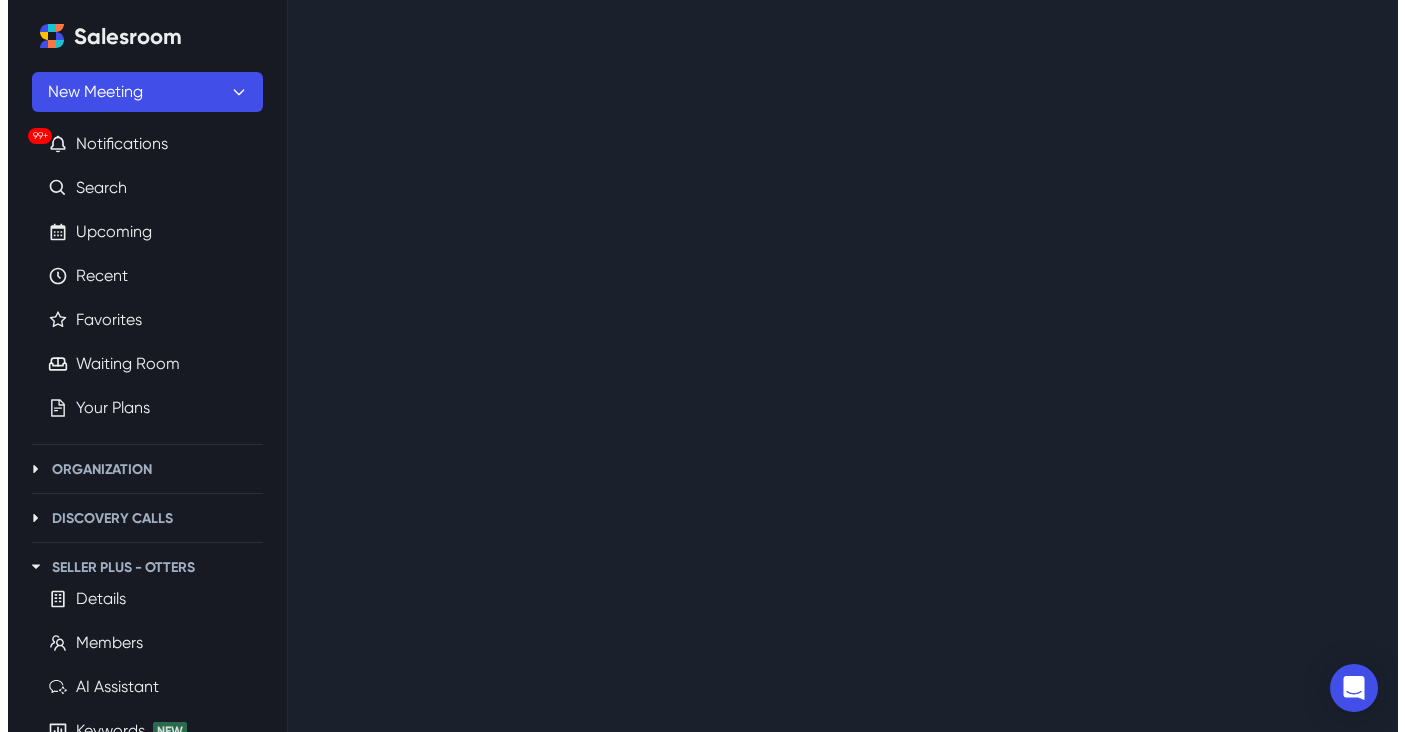 scroll, scrollTop: 0, scrollLeft: 0, axis: both 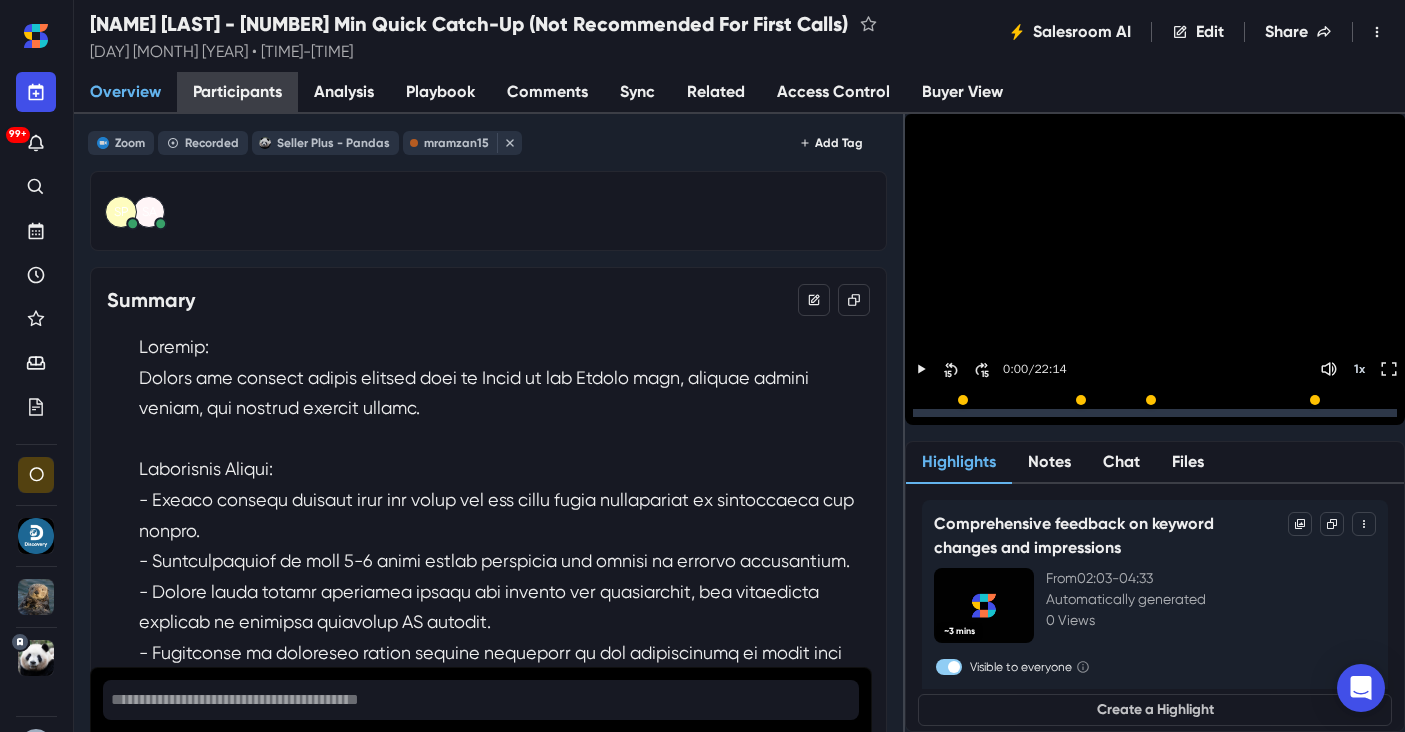 click on "Participants" at bounding box center (237, 92) 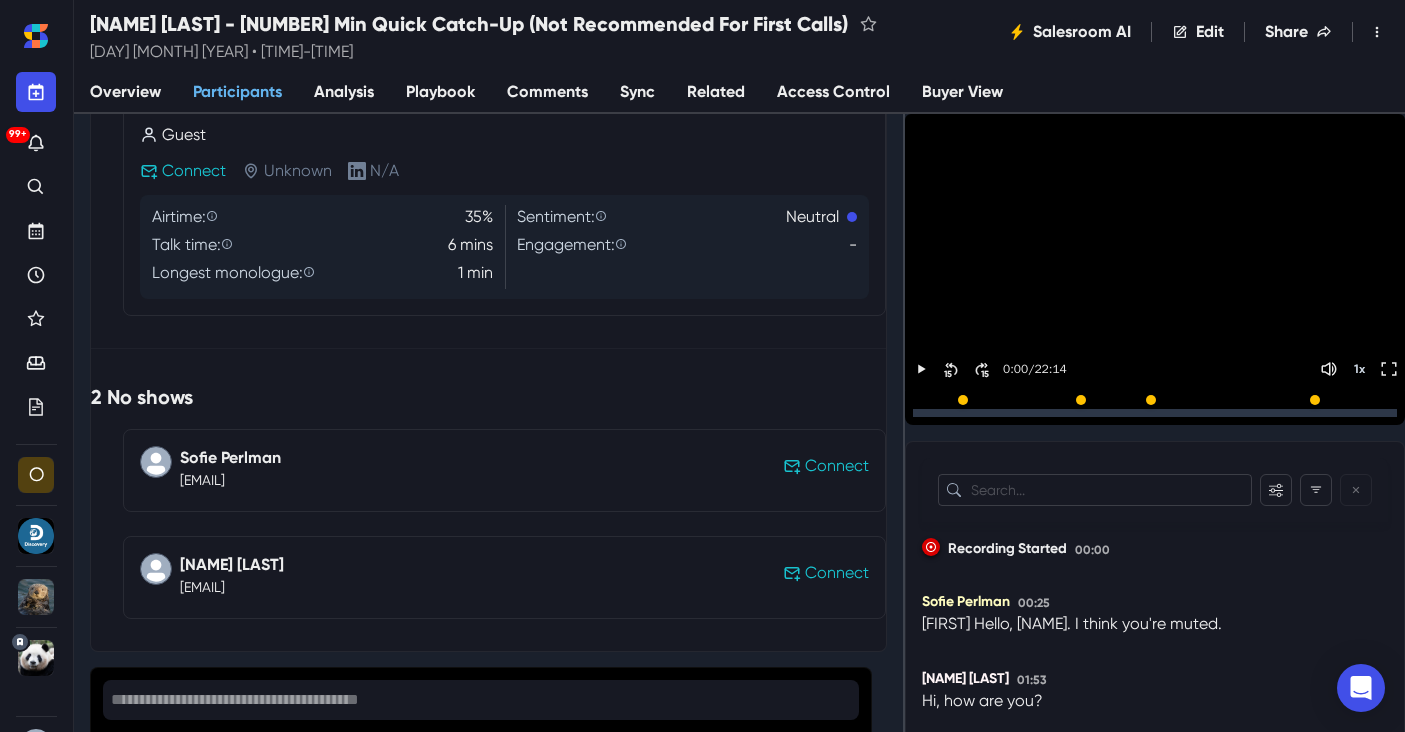 scroll, scrollTop: 508, scrollLeft: 0, axis: vertical 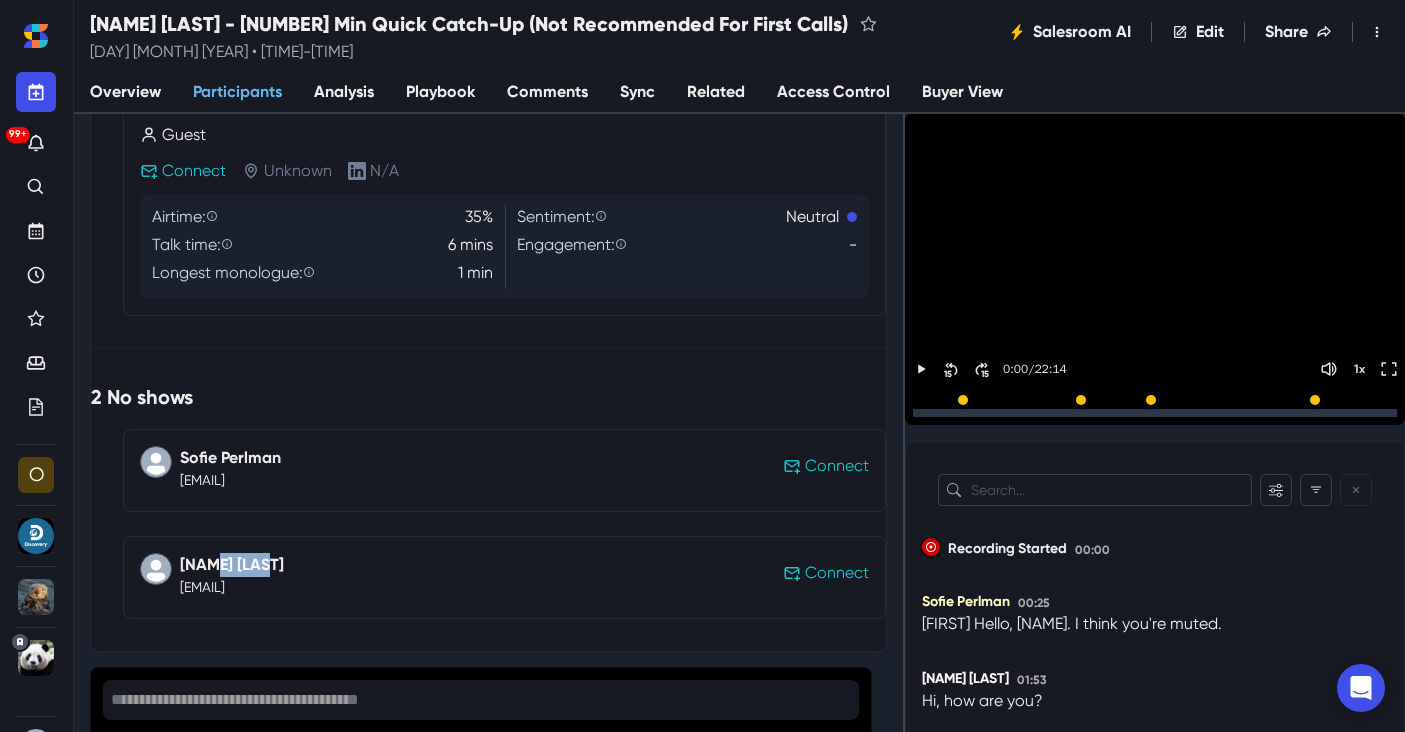 drag, startPoint x: 309, startPoint y: 567, endPoint x: 225, endPoint y: 570, distance: 84.05355 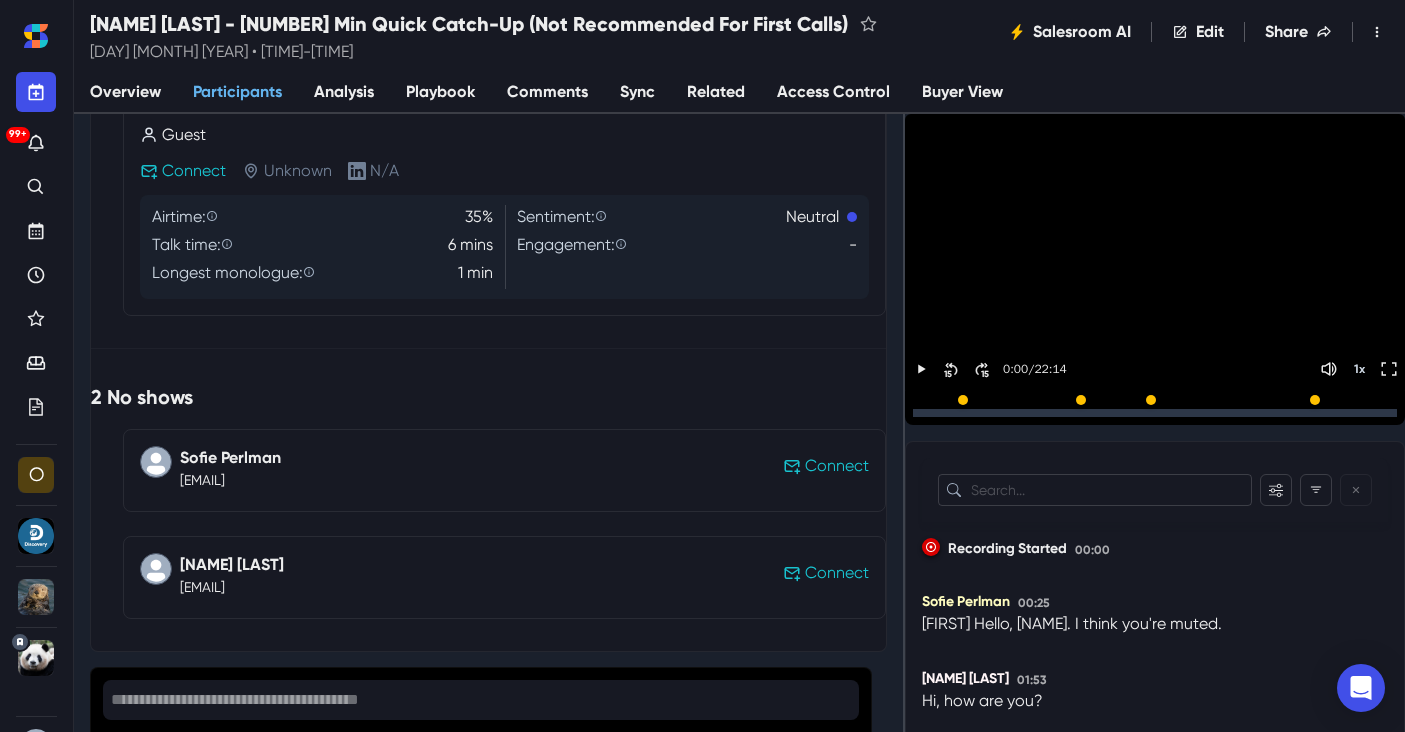 click on "[PERSON]" at bounding box center [457, 575] 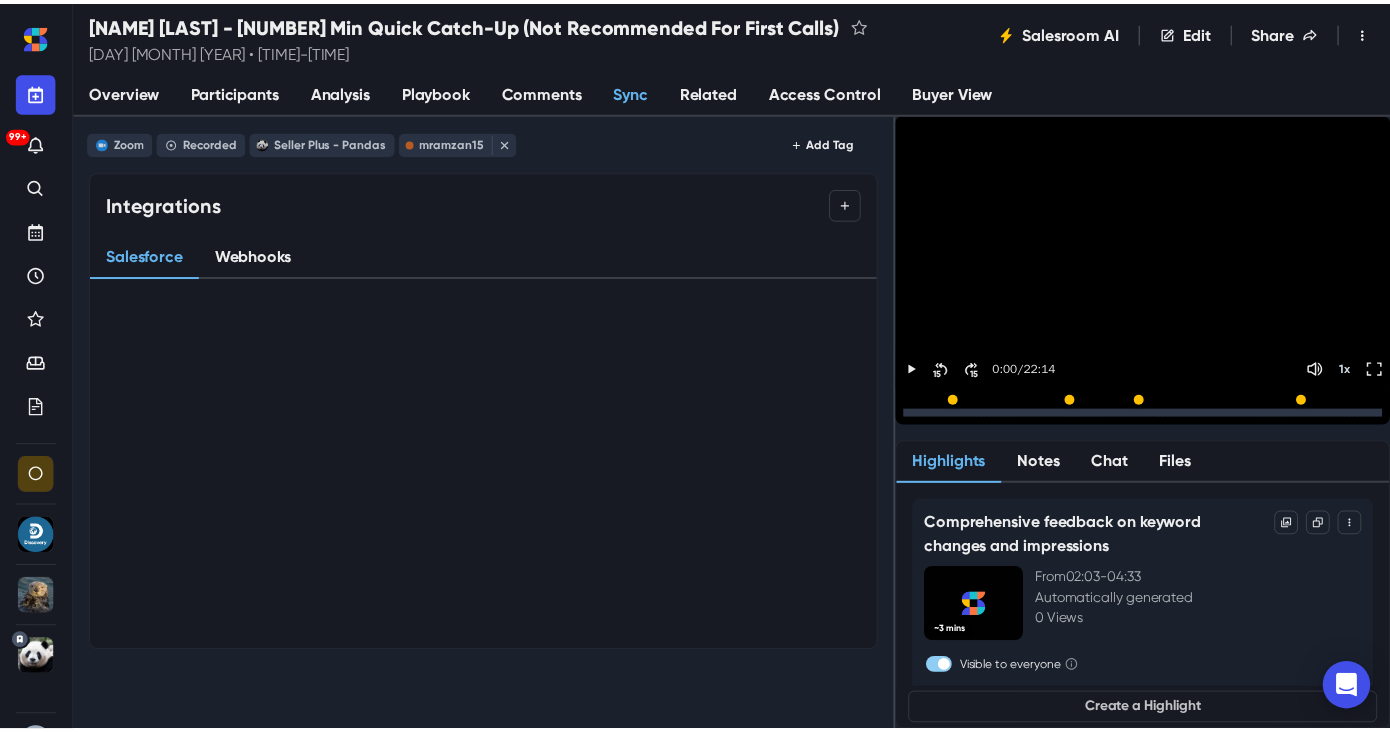 scroll, scrollTop: 0, scrollLeft: 0, axis: both 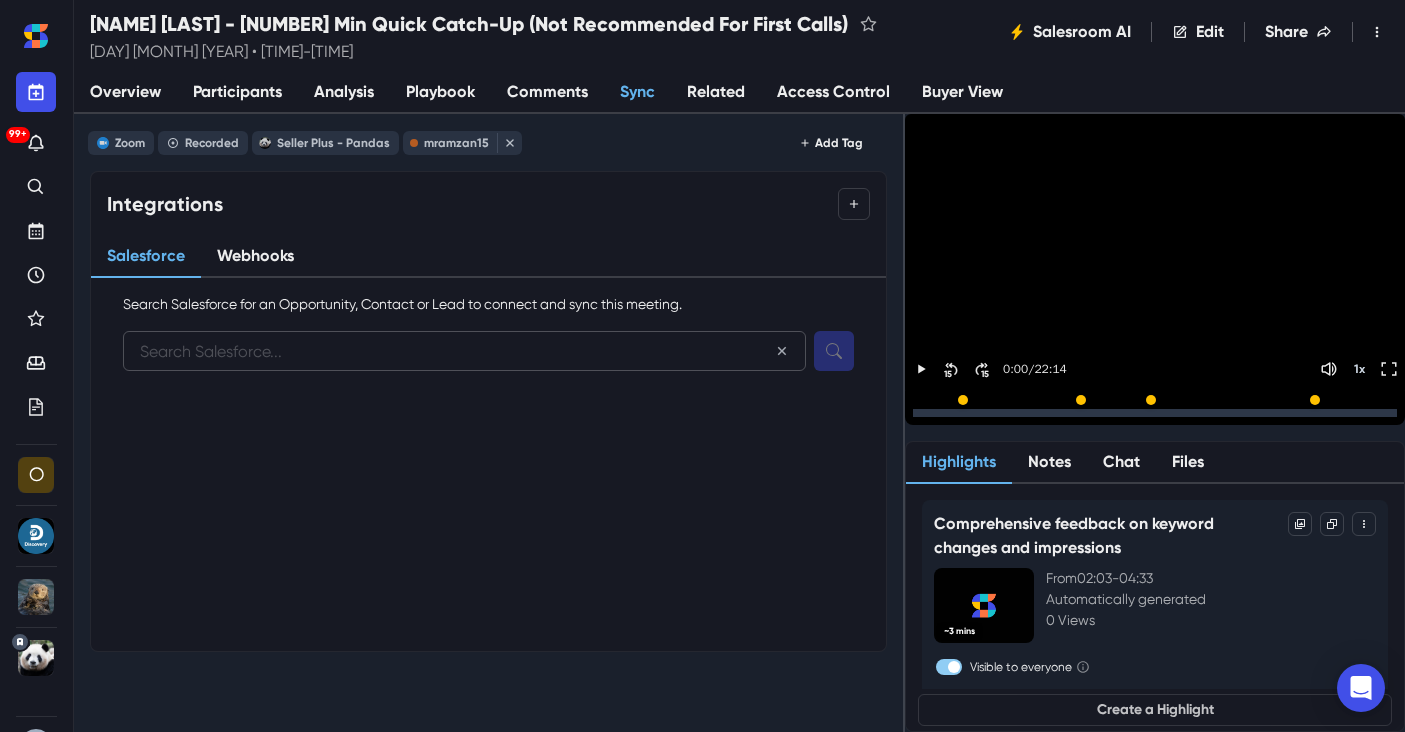 click at bounding box center (464, 351) 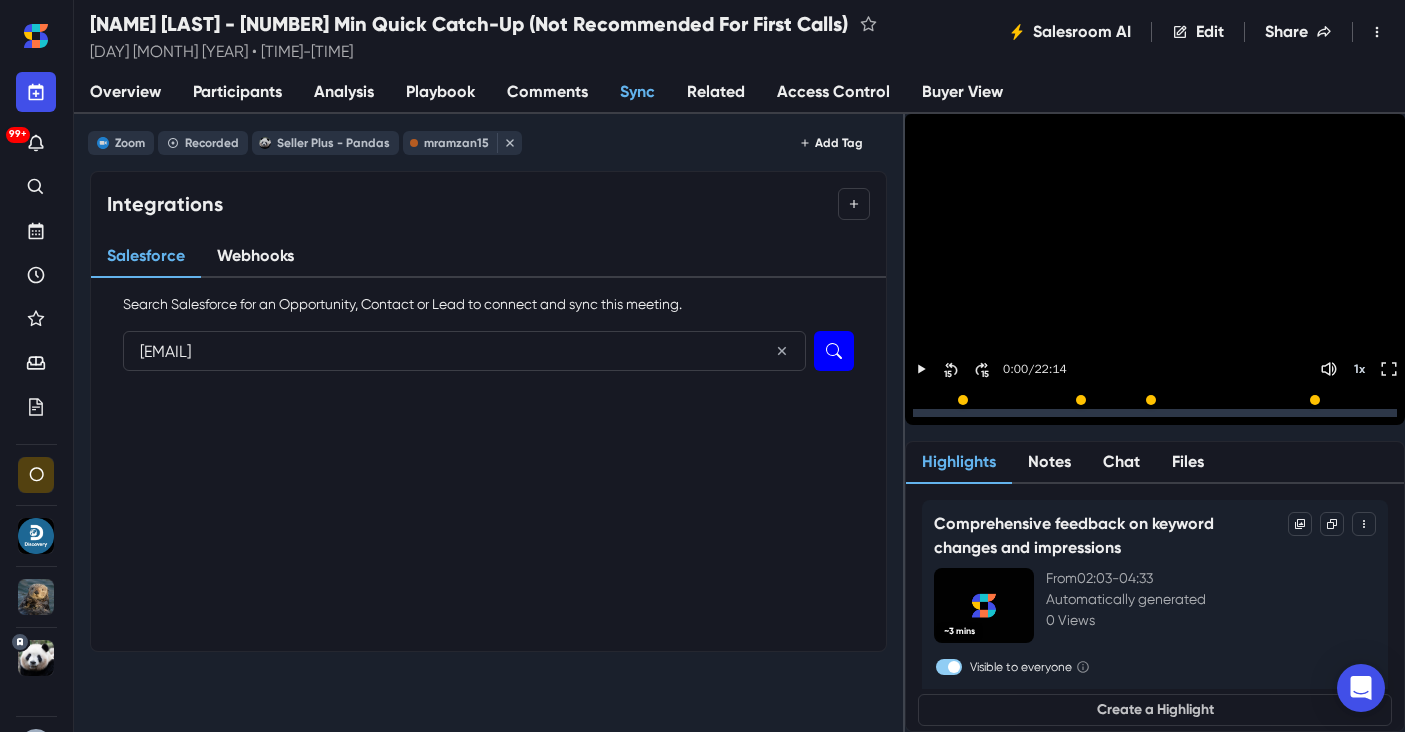 type on "[EMAIL]" 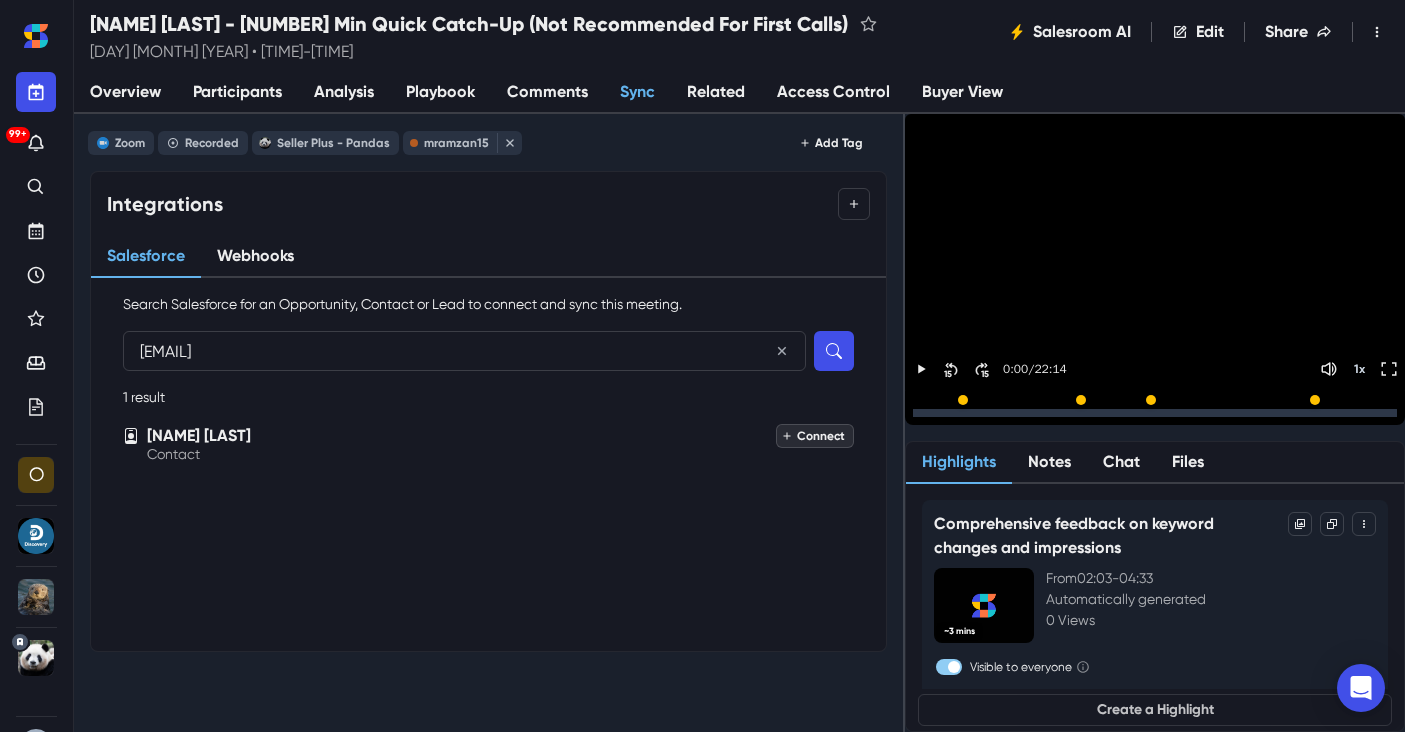 click on "Connect" at bounding box center [815, 436] 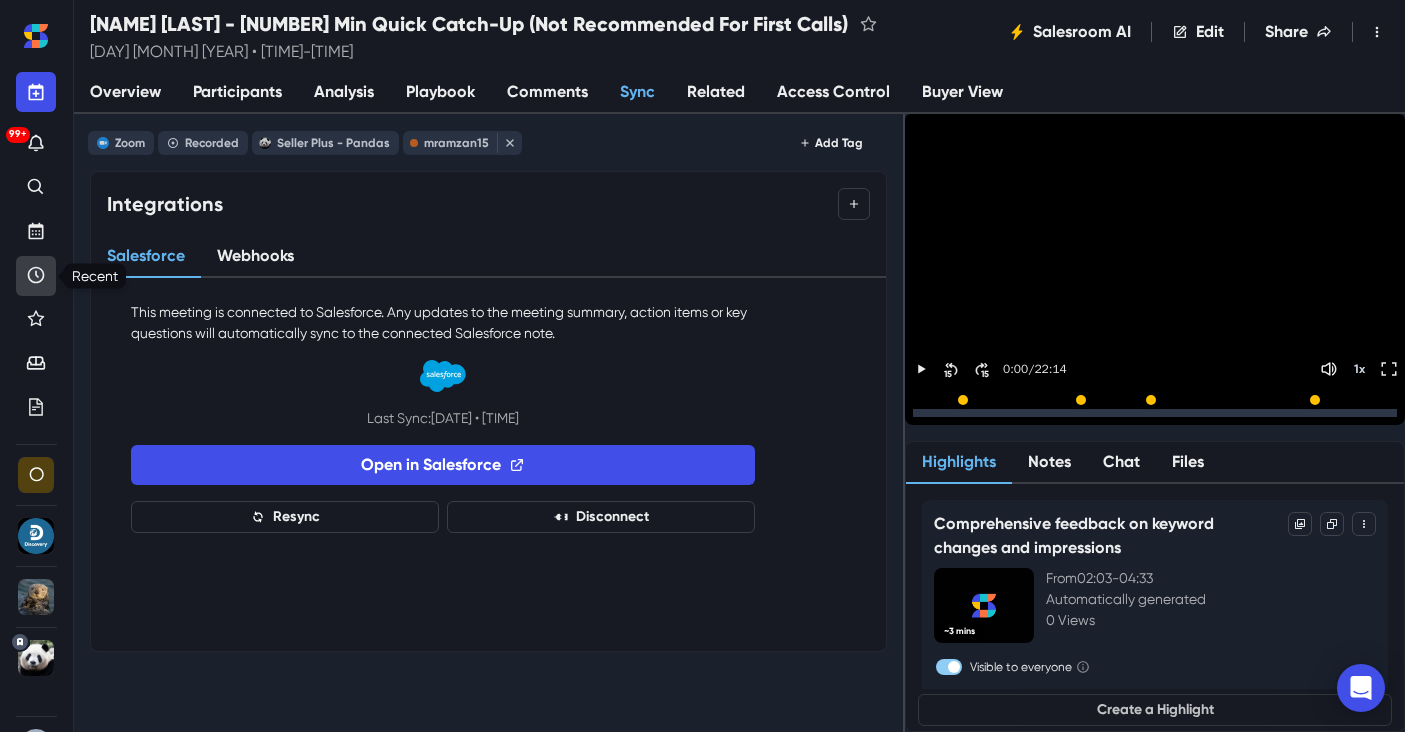 click 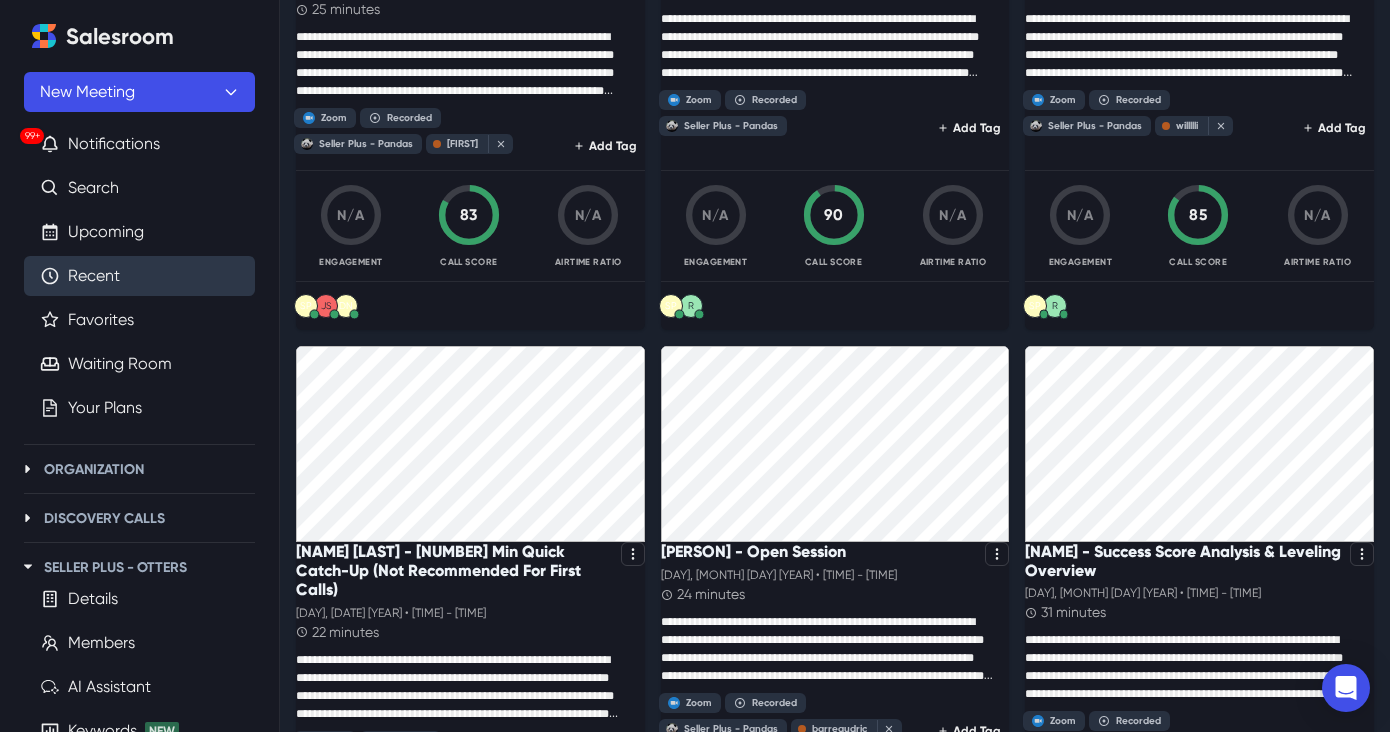 scroll, scrollTop: 646, scrollLeft: 0, axis: vertical 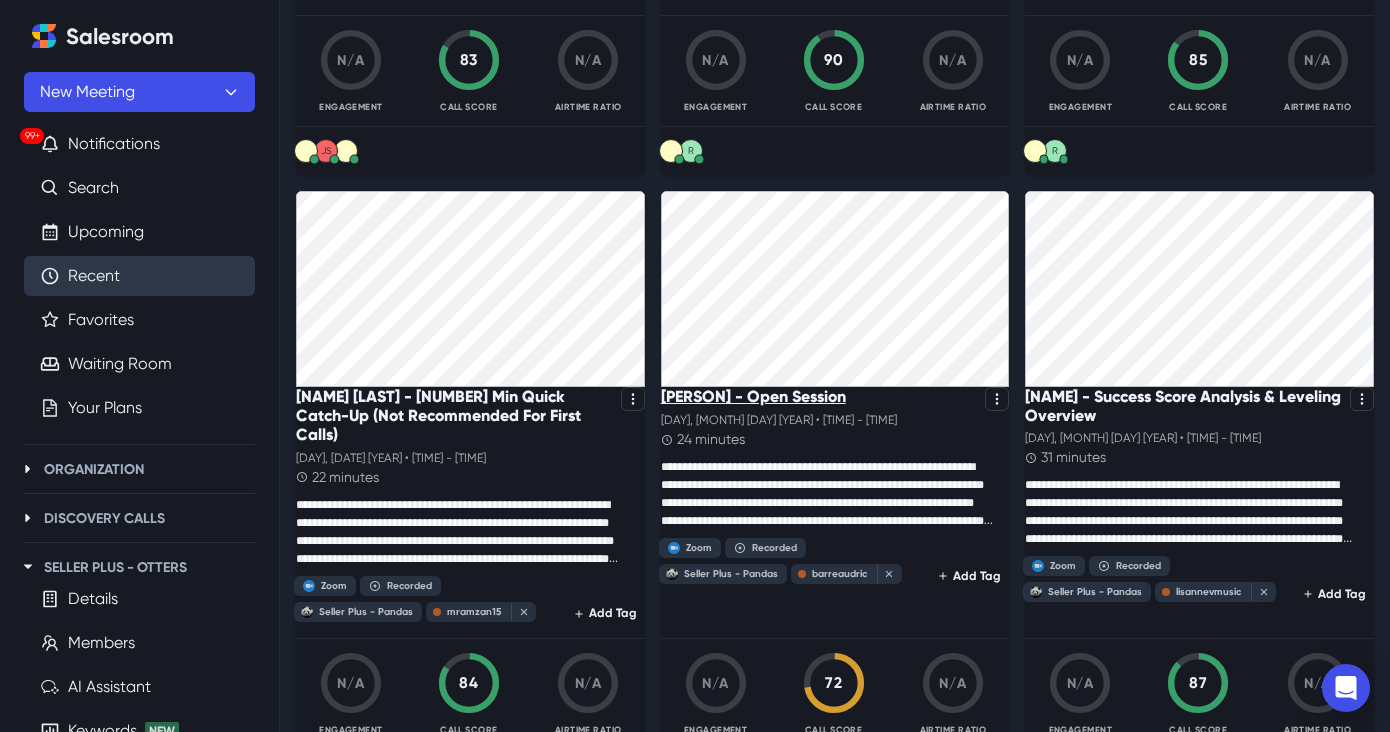 click on "[PERSON] - Open Session" at bounding box center (753, 396) 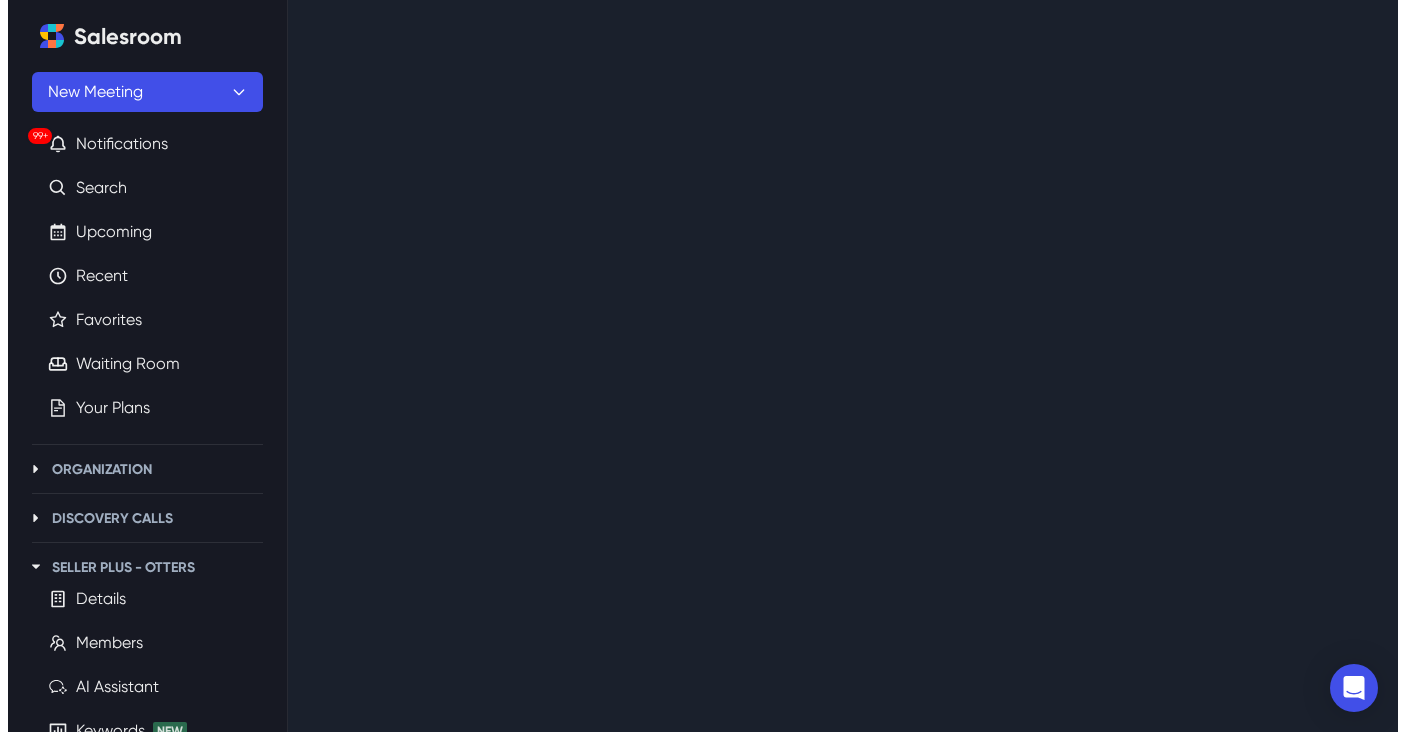 scroll, scrollTop: 0, scrollLeft: 0, axis: both 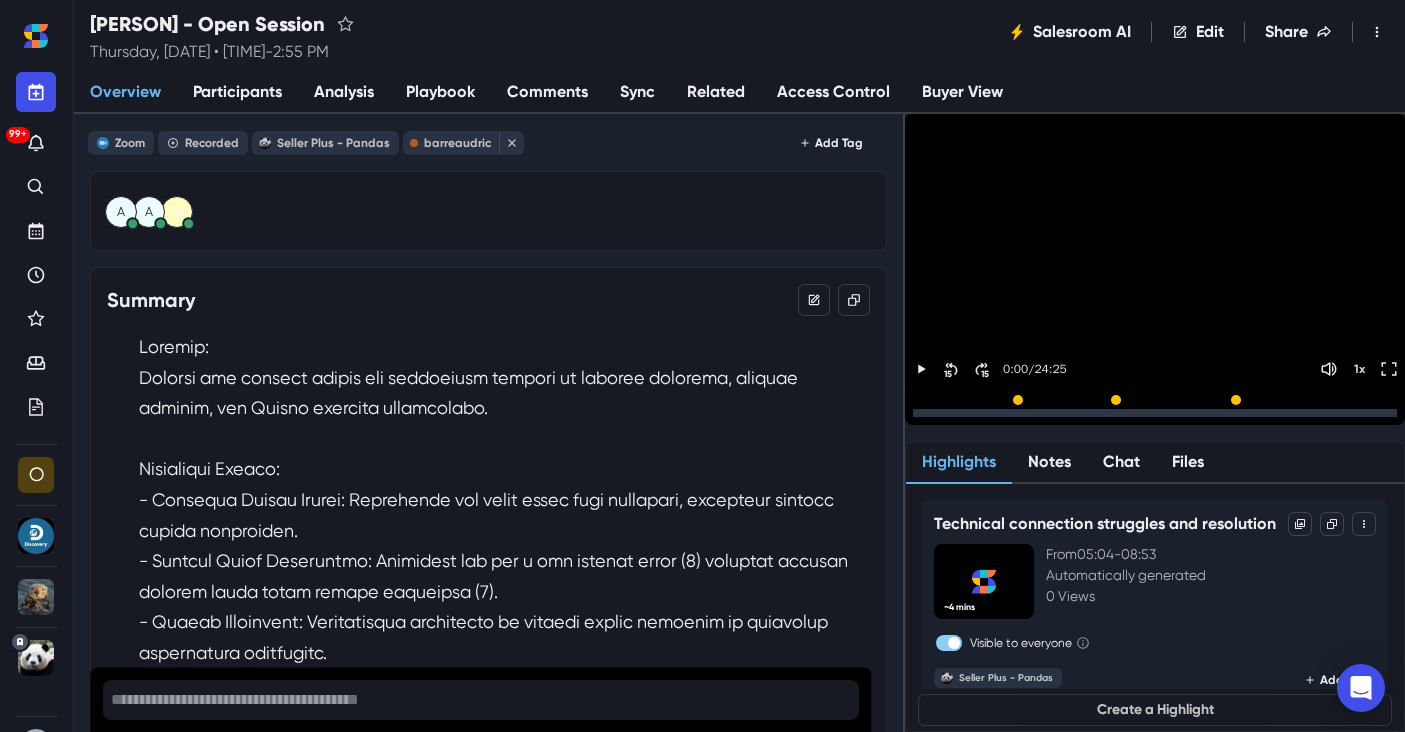click on "Sync" at bounding box center (637, 93) 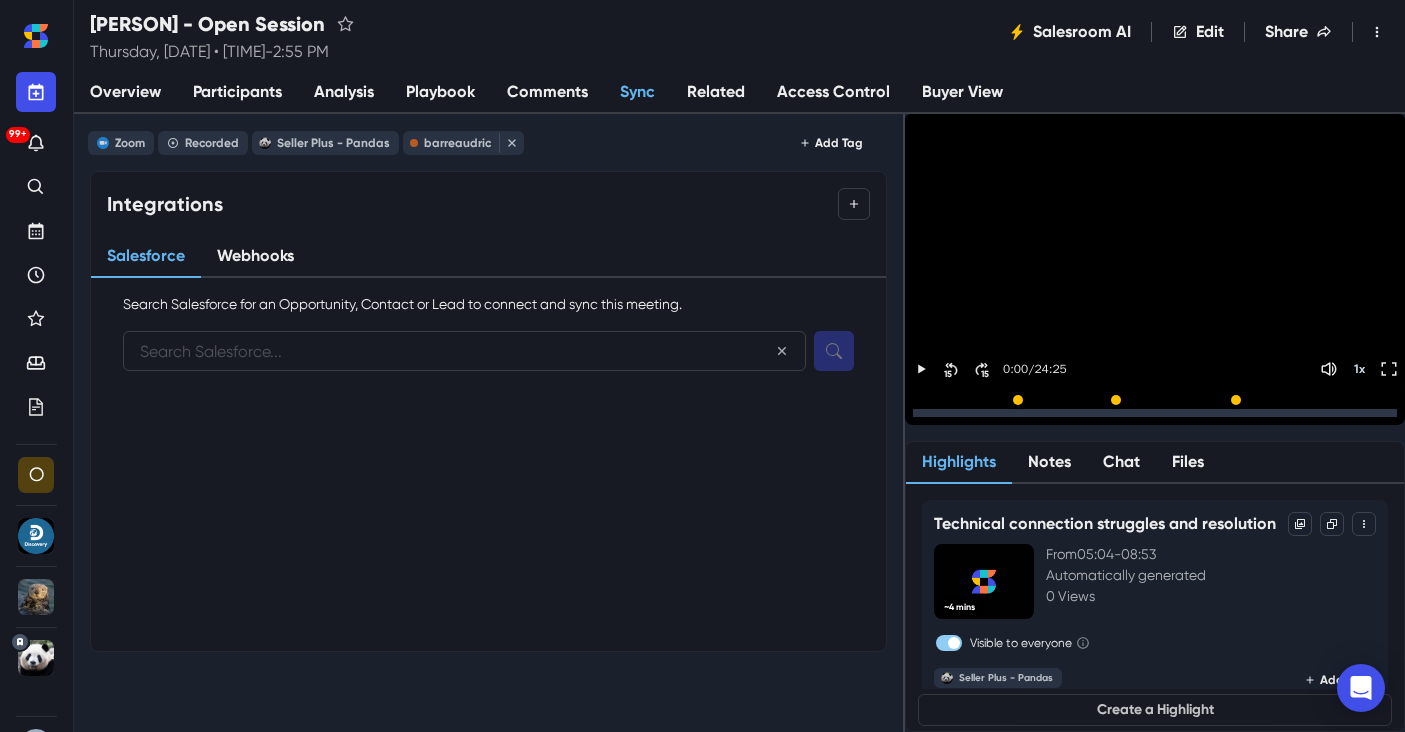 click on "Participants" at bounding box center (237, 92) 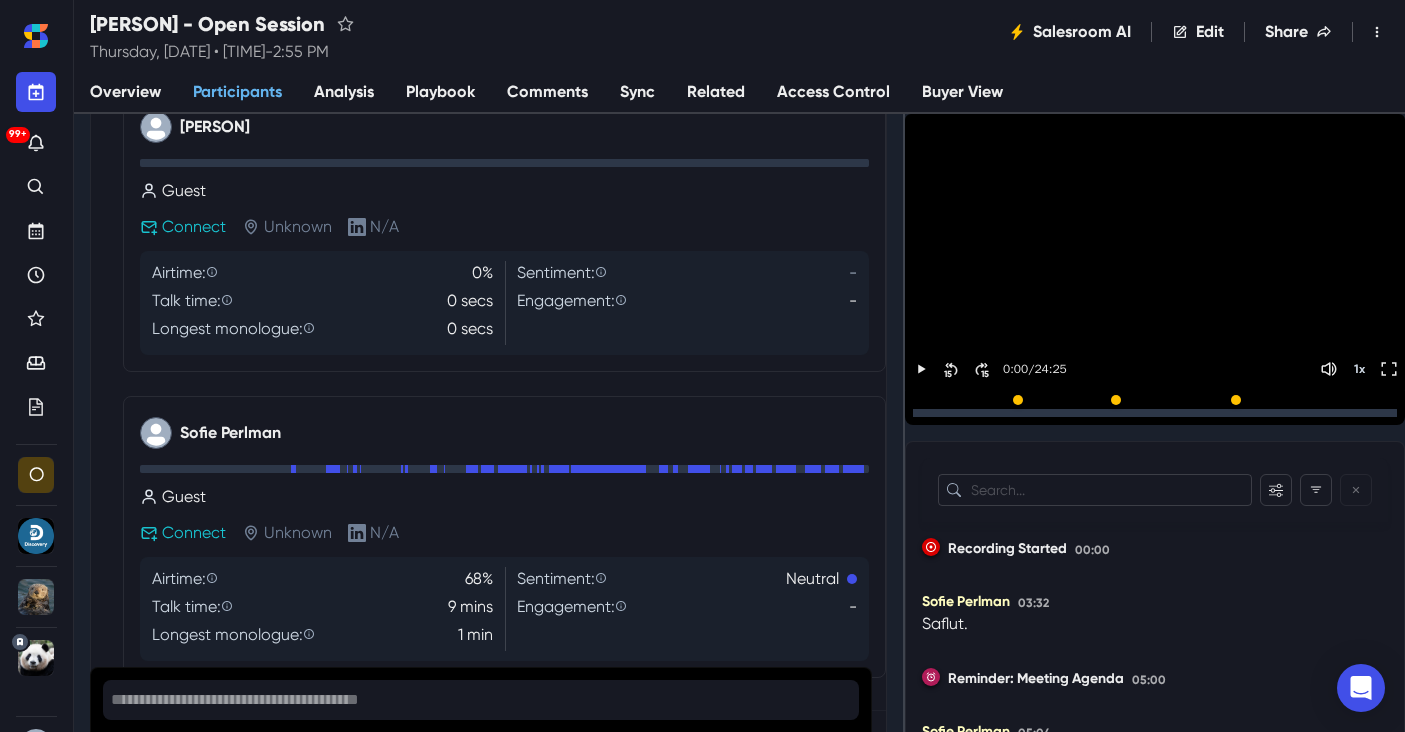 scroll, scrollTop: 814, scrollLeft: 0, axis: vertical 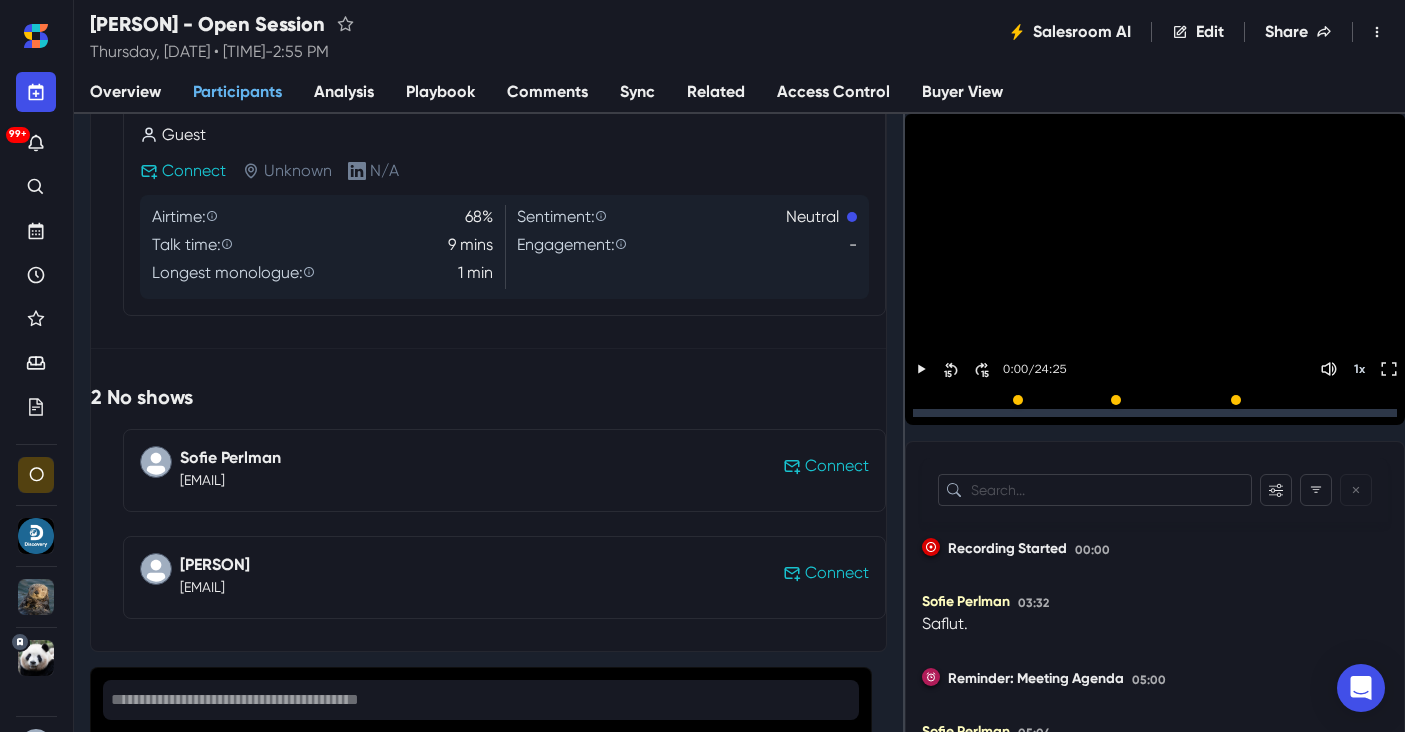 drag, startPoint x: 387, startPoint y: 590, endPoint x: 219, endPoint y: 591, distance: 168.00298 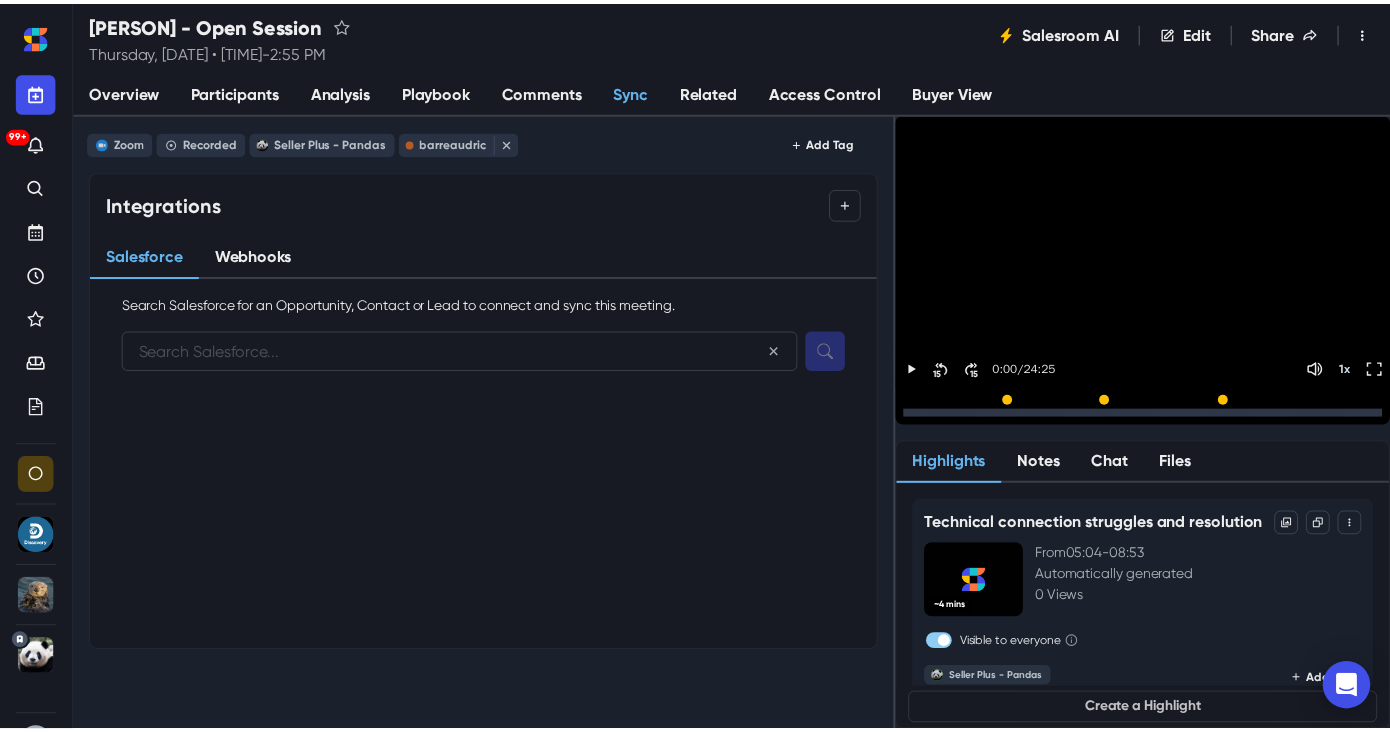 scroll, scrollTop: 0, scrollLeft: 0, axis: both 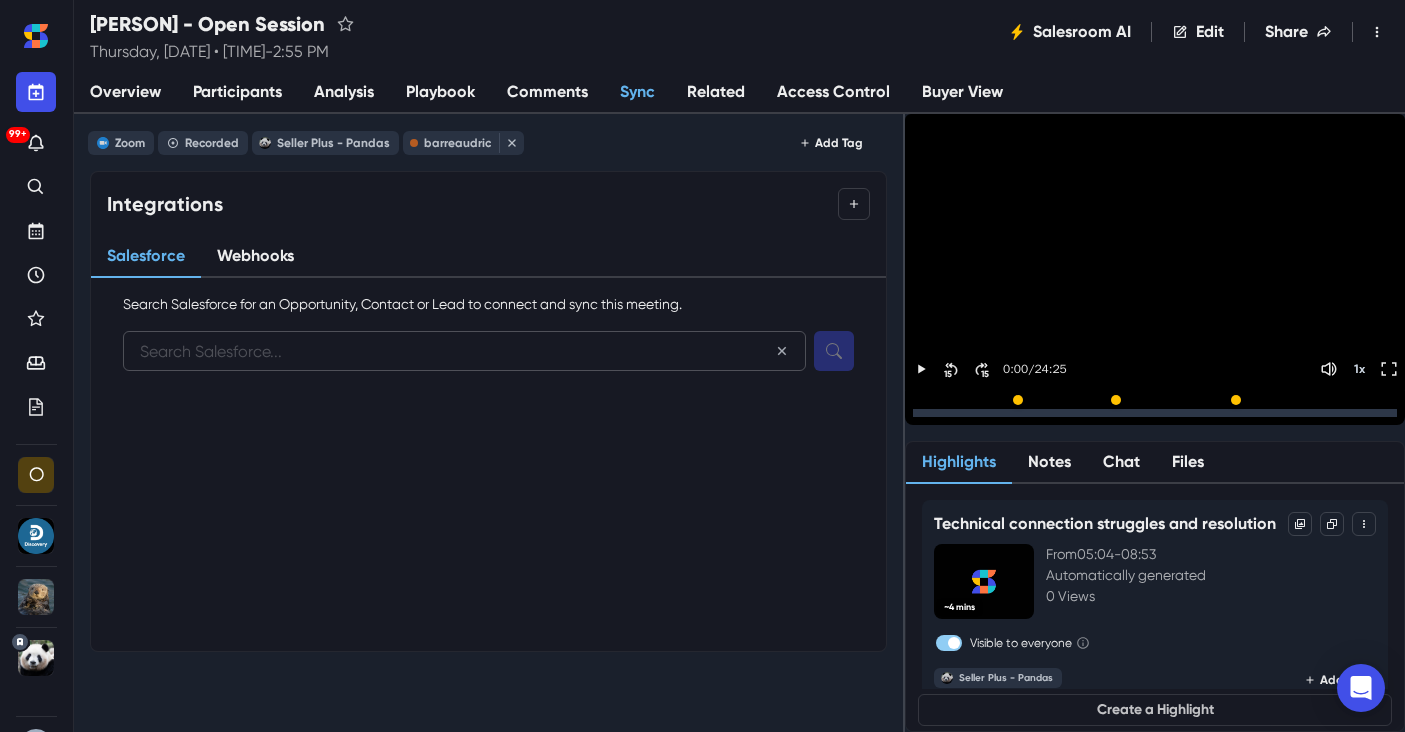 click at bounding box center (464, 351) 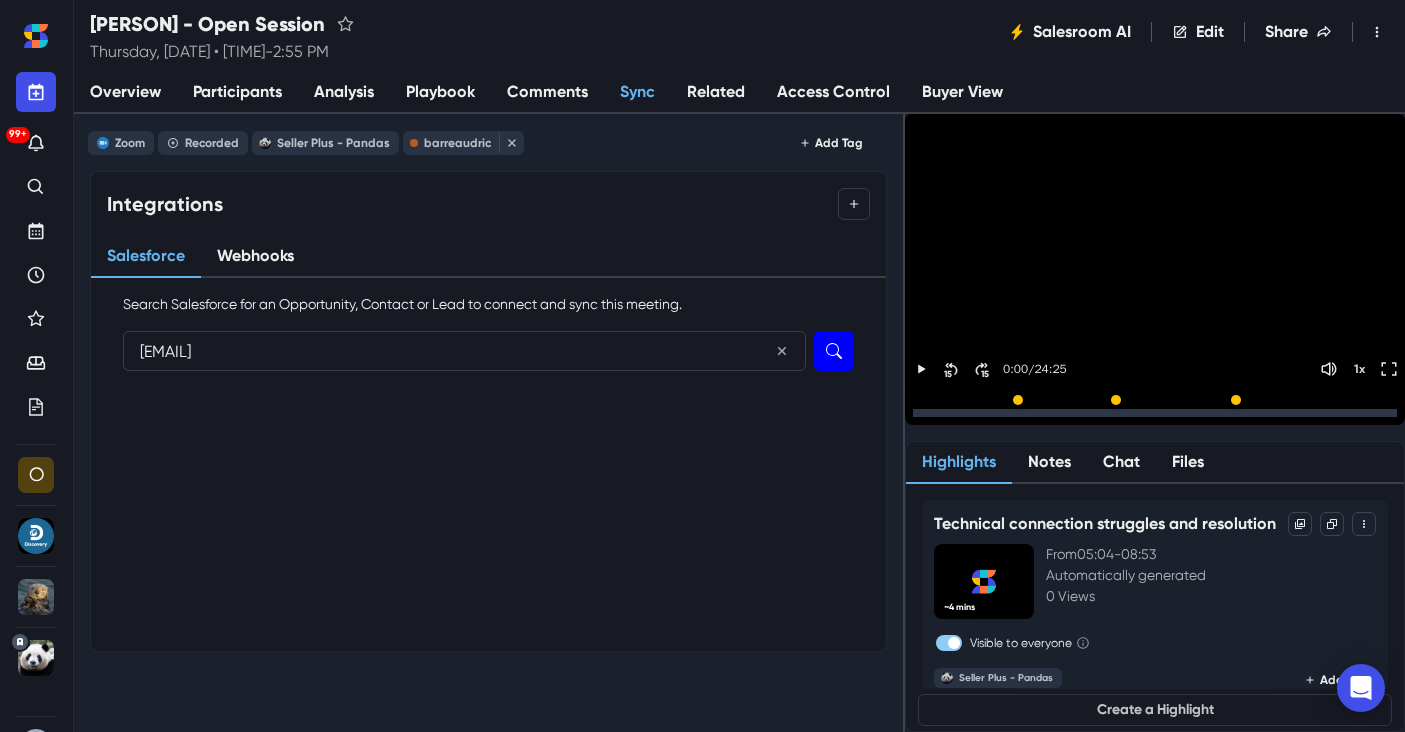 type on "[EMAIL]" 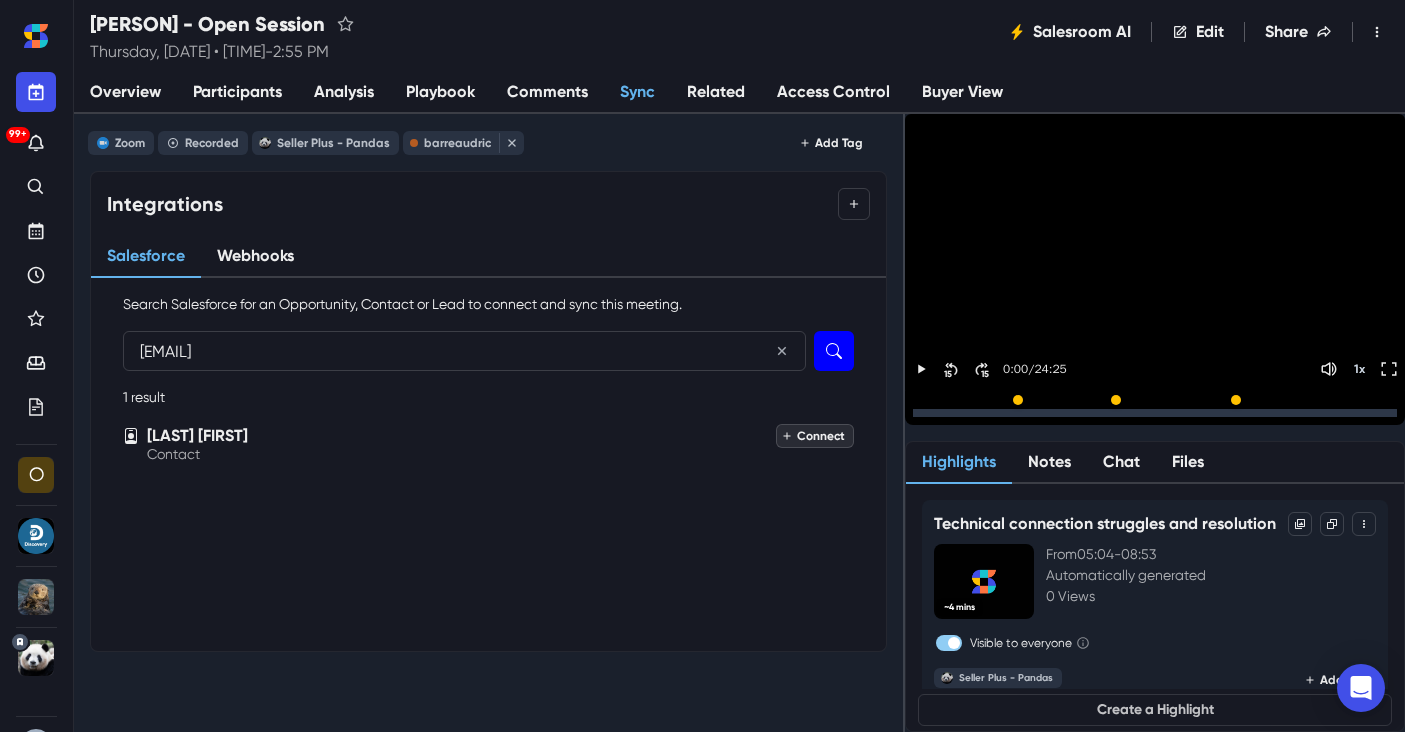 click on "Connect" at bounding box center [815, 436] 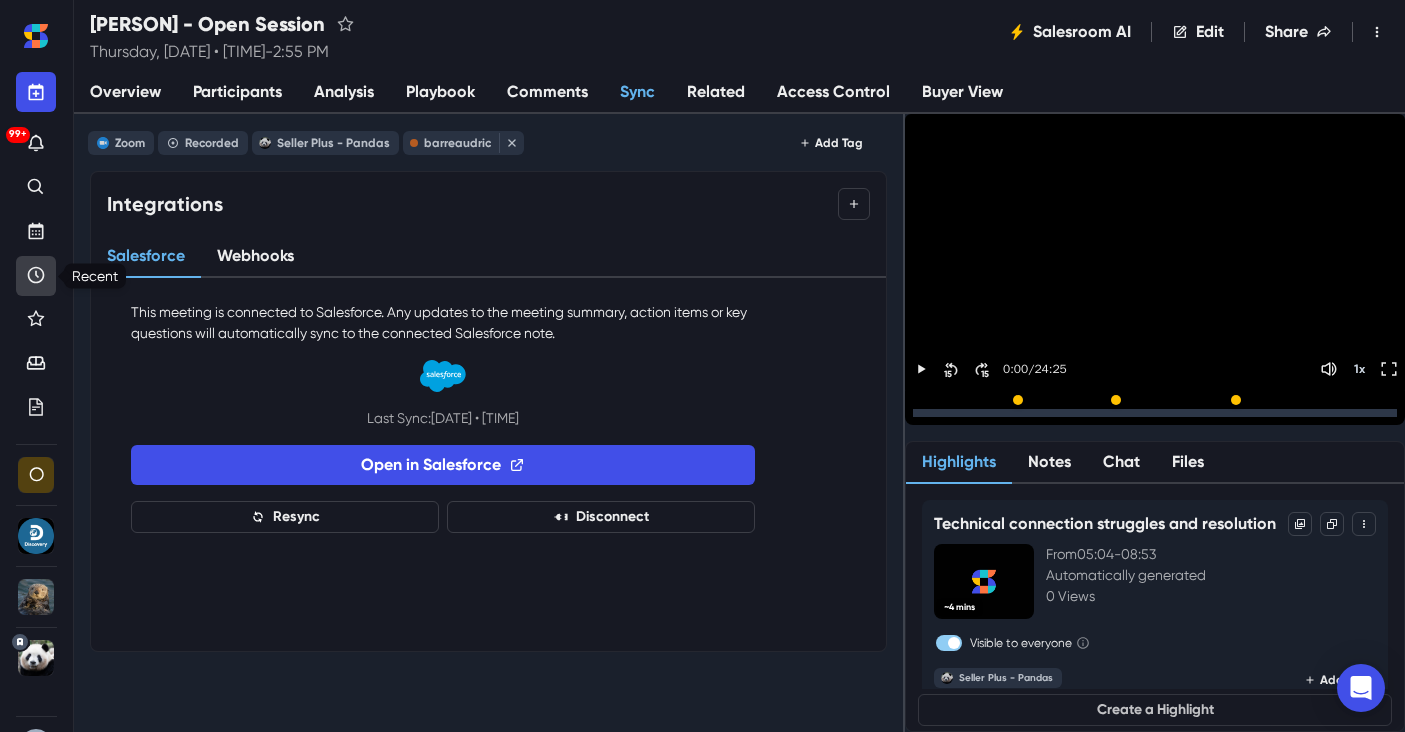 click at bounding box center [36, 276] 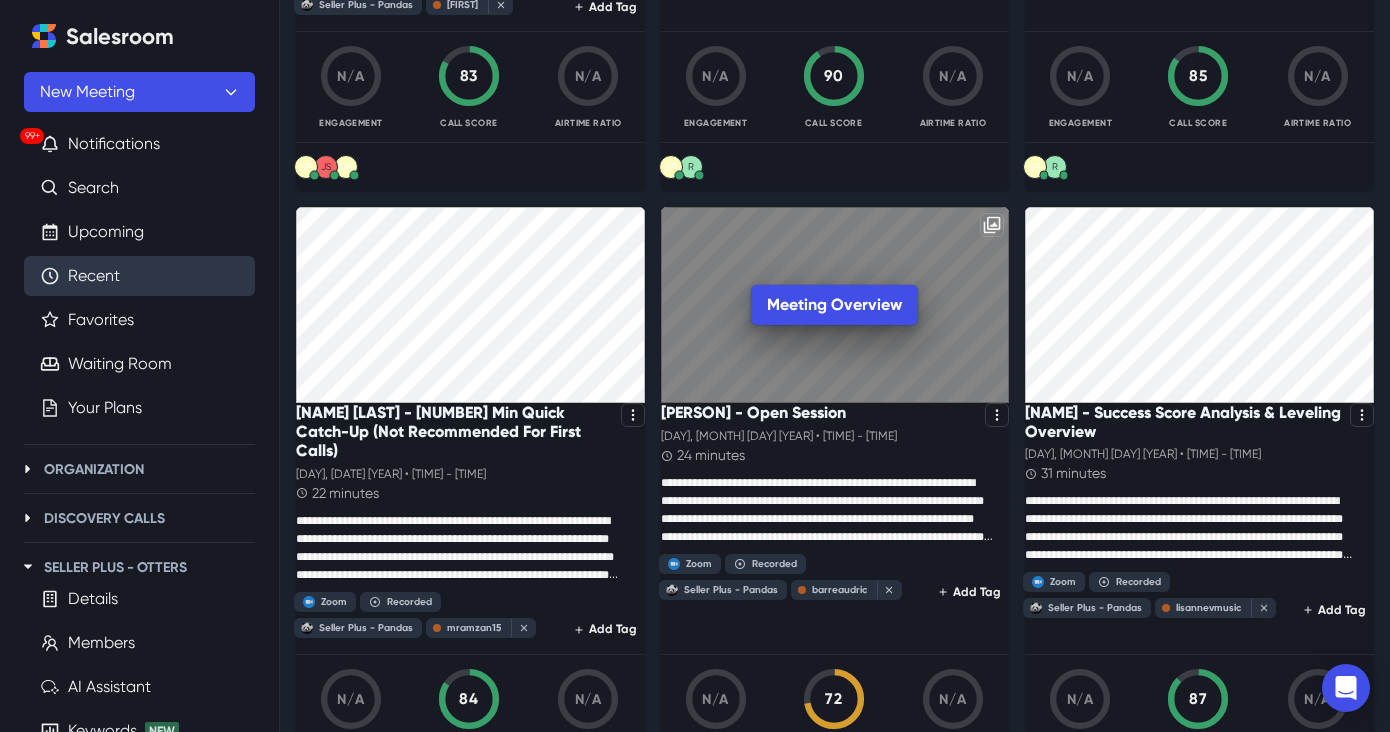 scroll, scrollTop: 660, scrollLeft: 0, axis: vertical 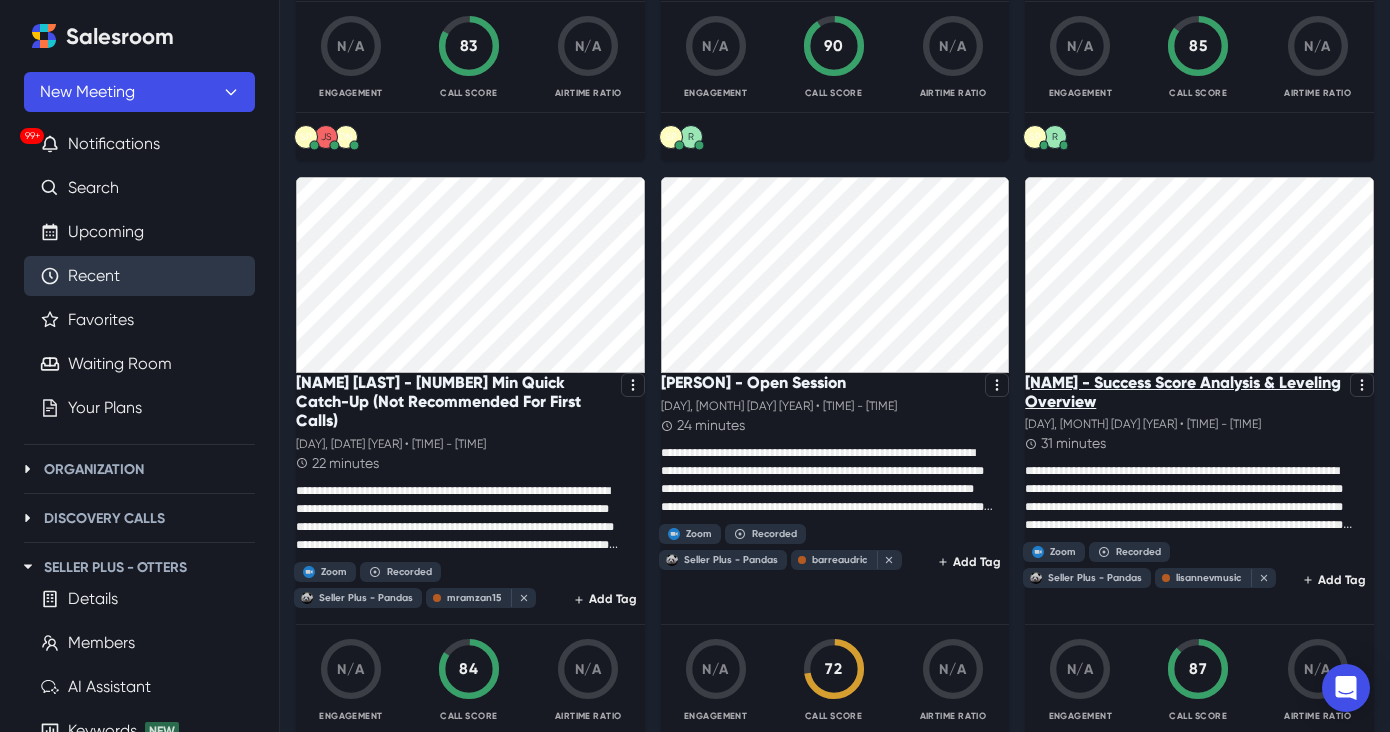 click on "[NAME] - Success Score Analysis  & Leveling Overview" at bounding box center [1183, 392] 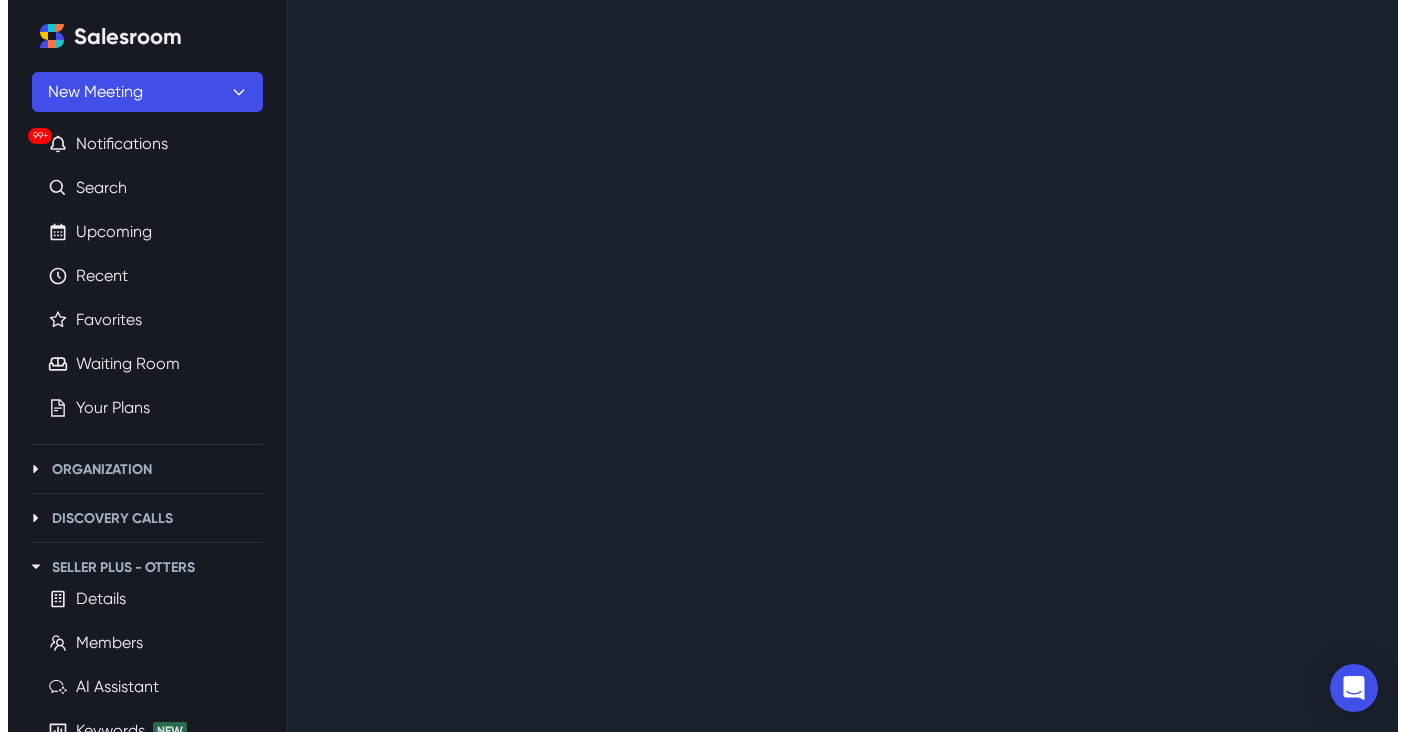 scroll, scrollTop: 0, scrollLeft: 0, axis: both 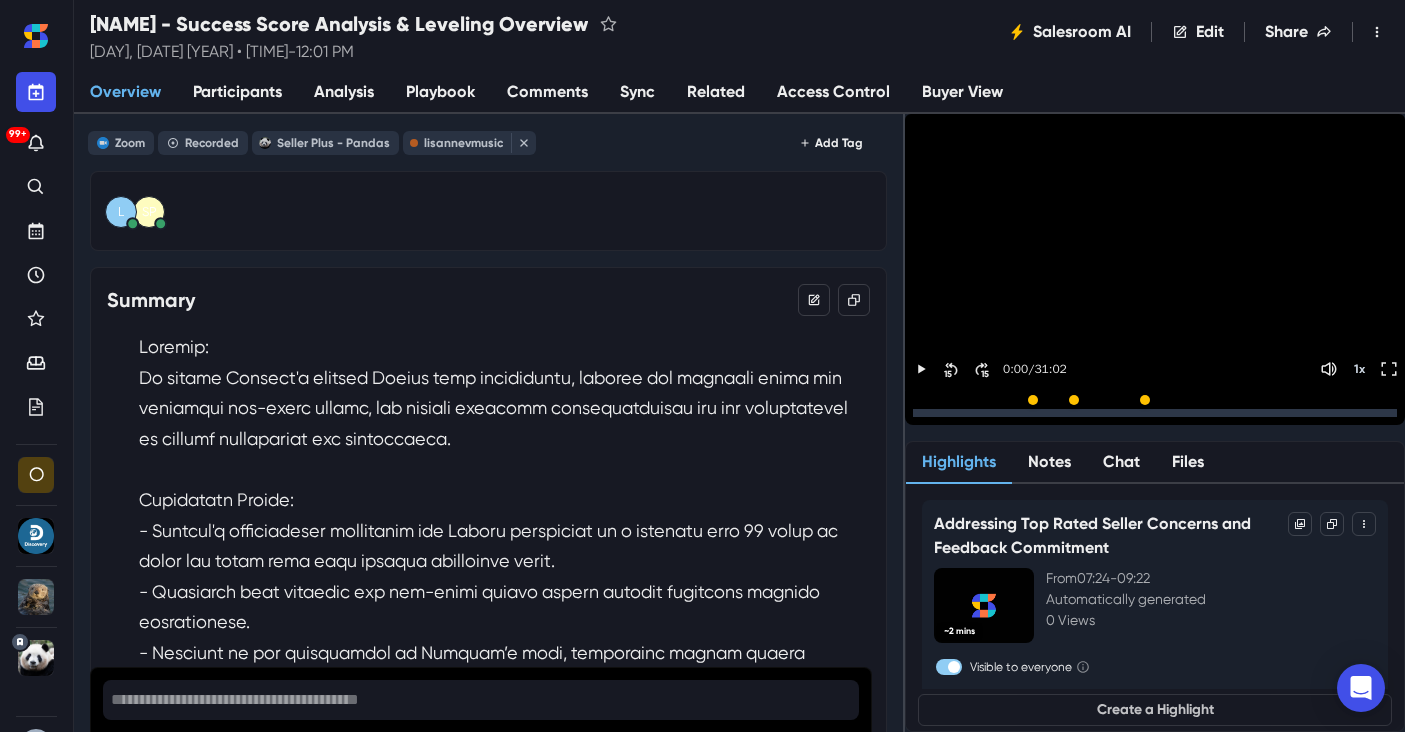 click on "Sync" at bounding box center [637, 93] 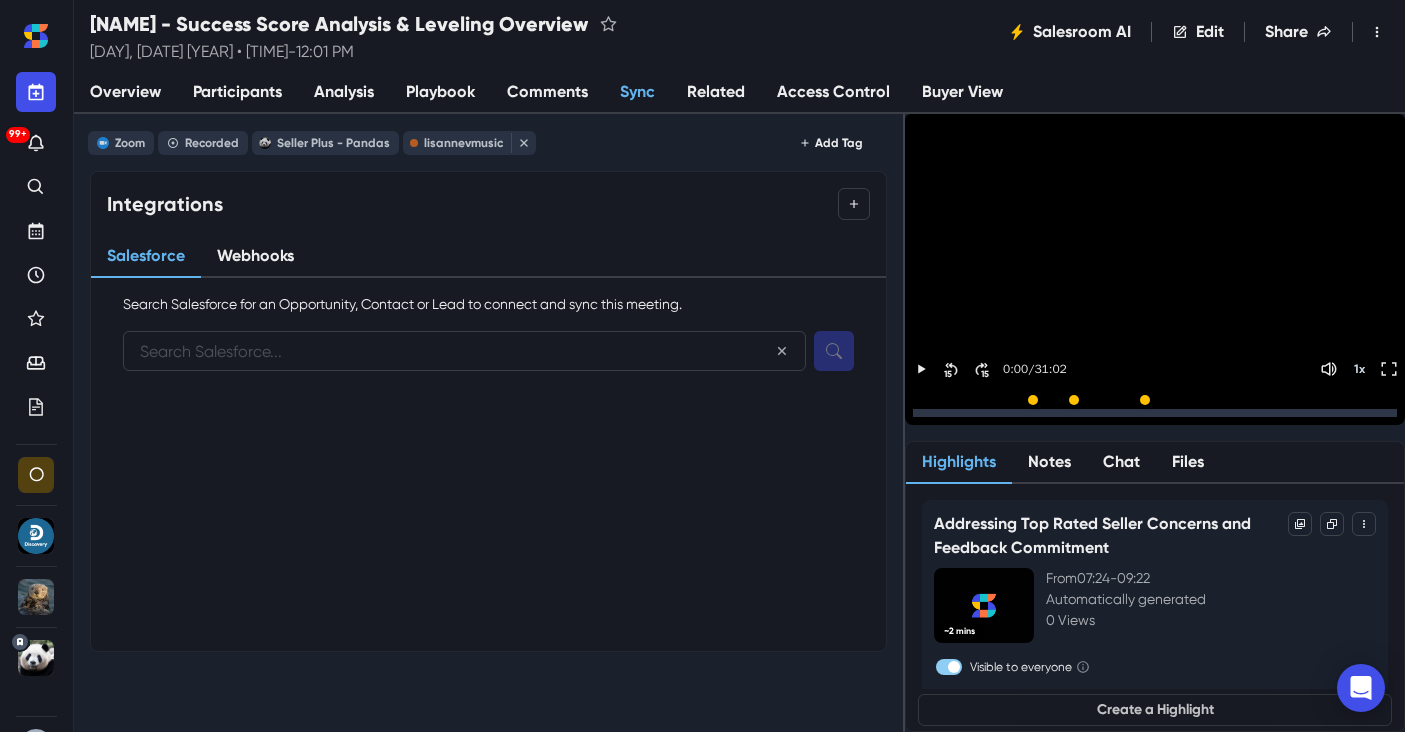 click on "Participants" at bounding box center [237, 92] 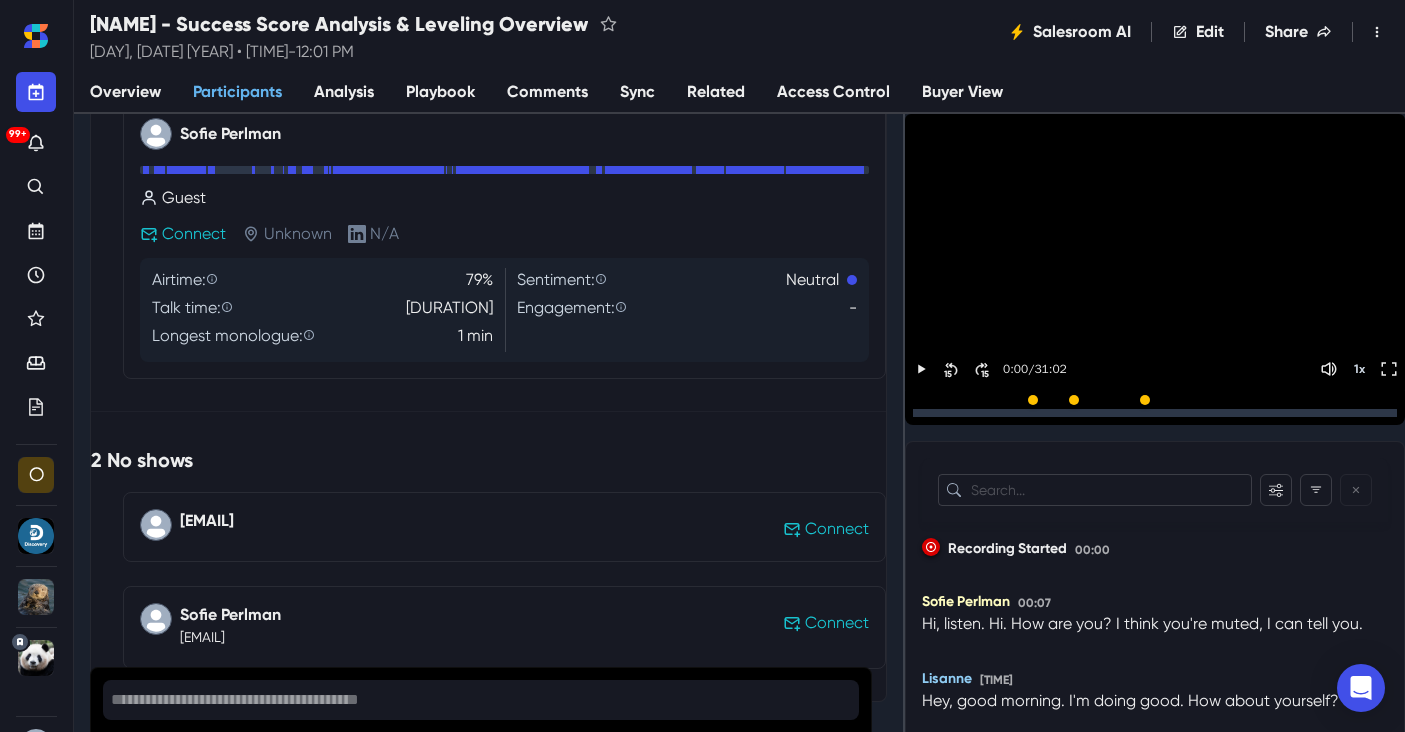 scroll, scrollTop: 495, scrollLeft: 0, axis: vertical 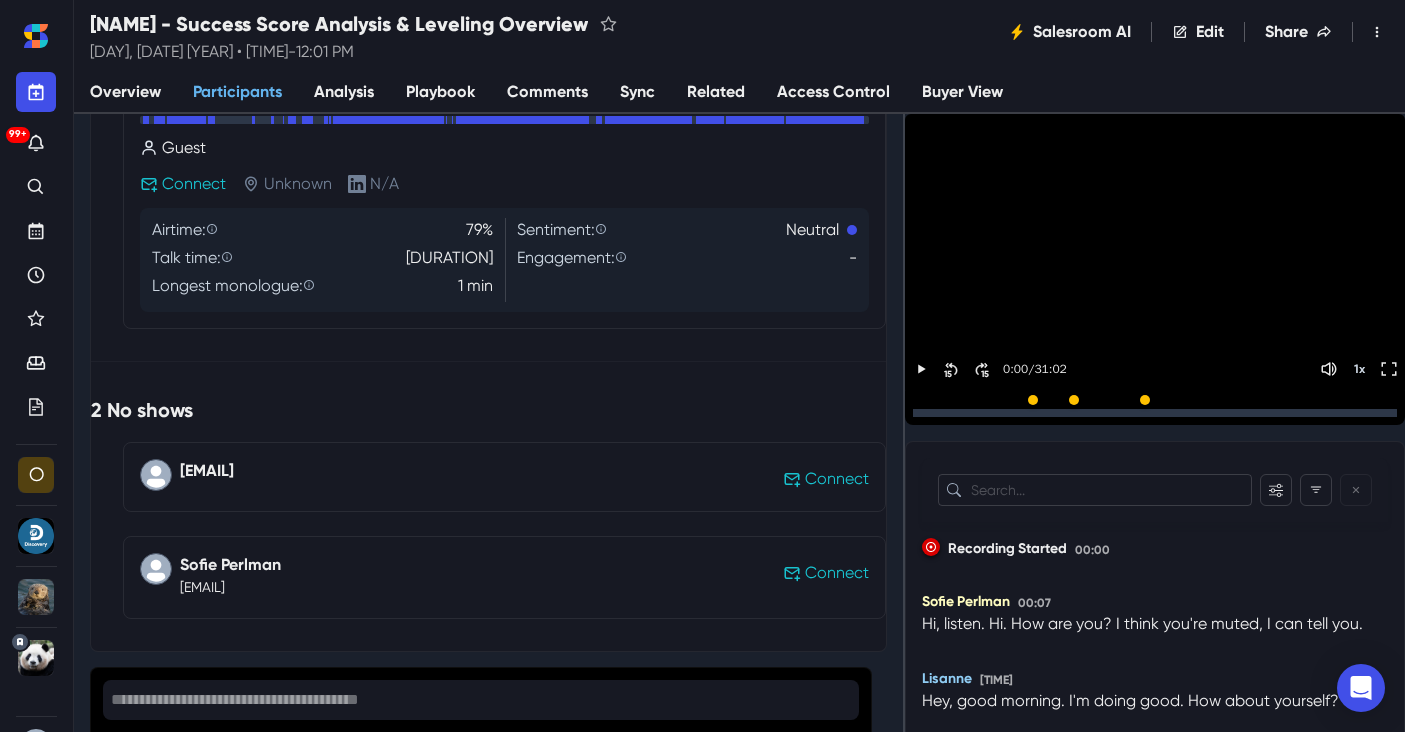 drag, startPoint x: 410, startPoint y: 468, endPoint x: 199, endPoint y: 472, distance: 211.03792 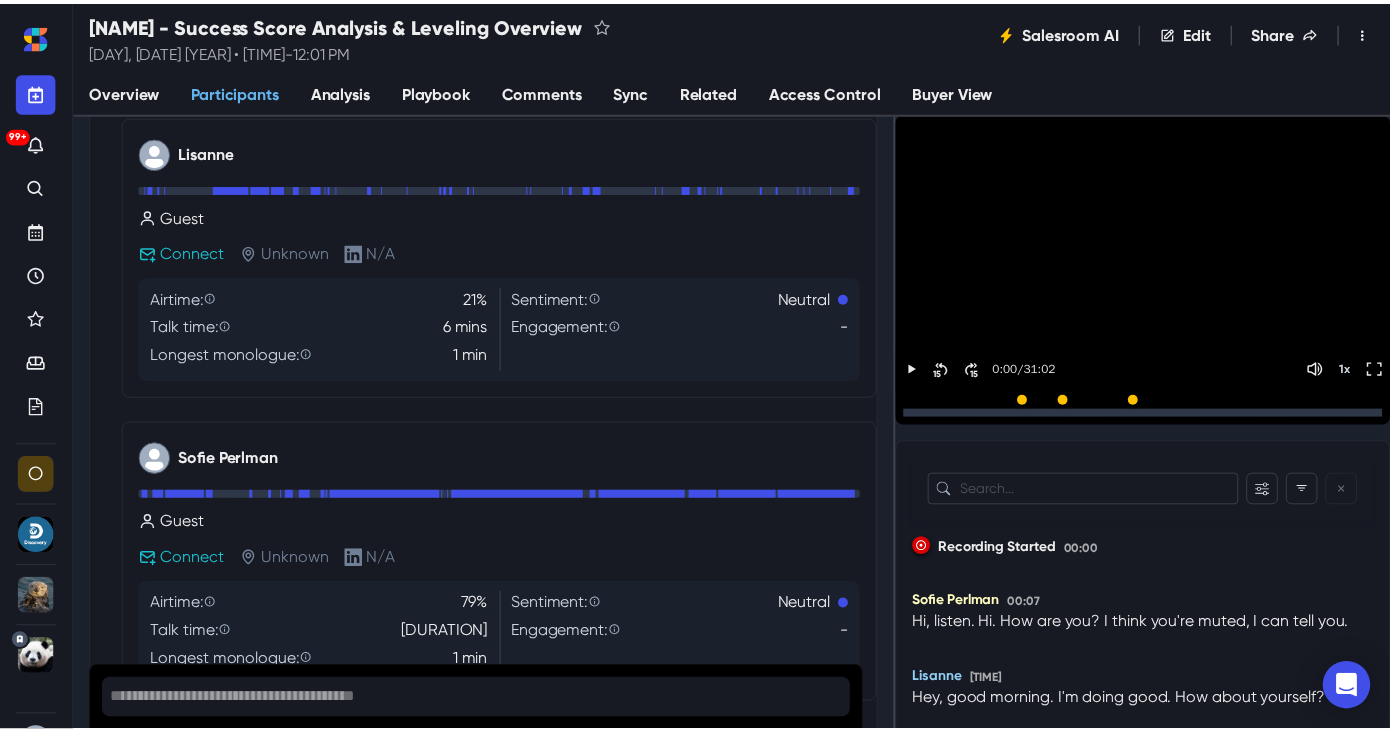 scroll, scrollTop: 0, scrollLeft: 0, axis: both 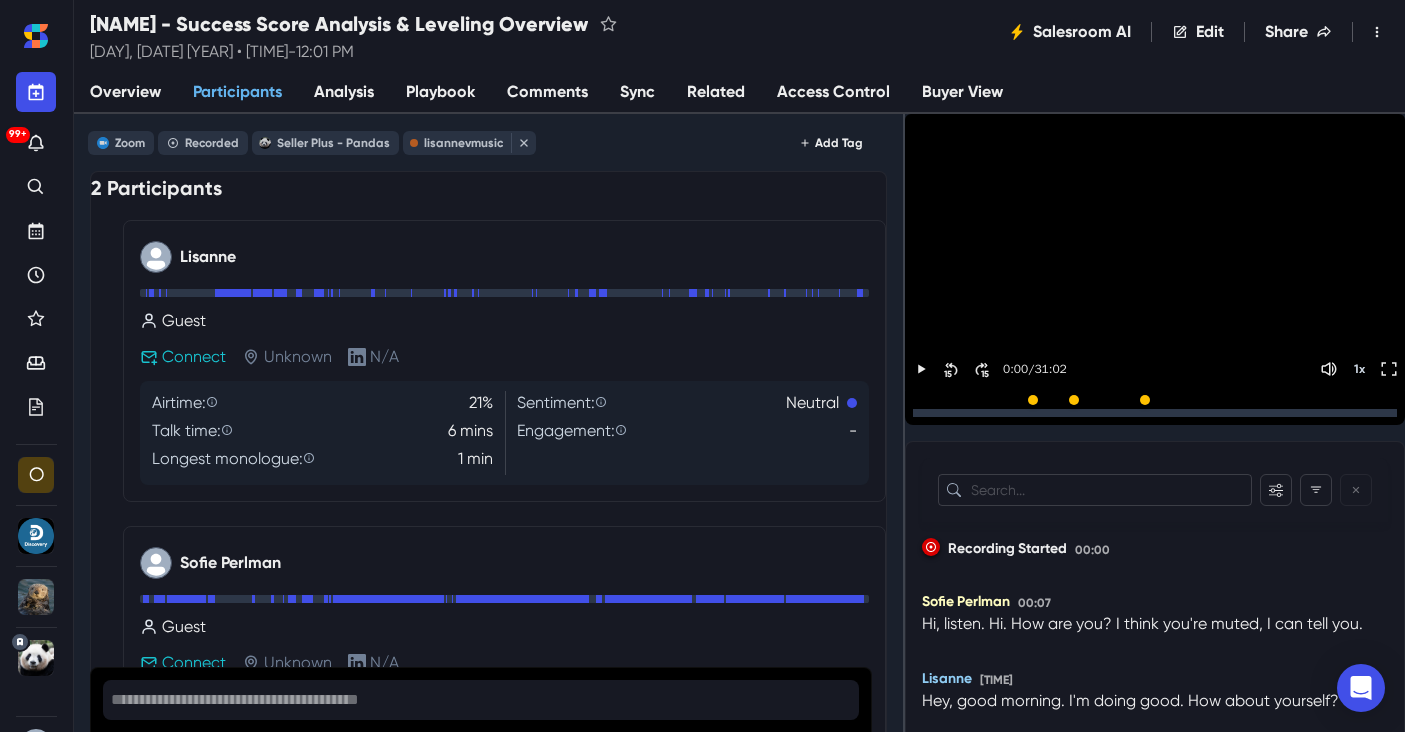 click on "Sync" at bounding box center (637, 93) 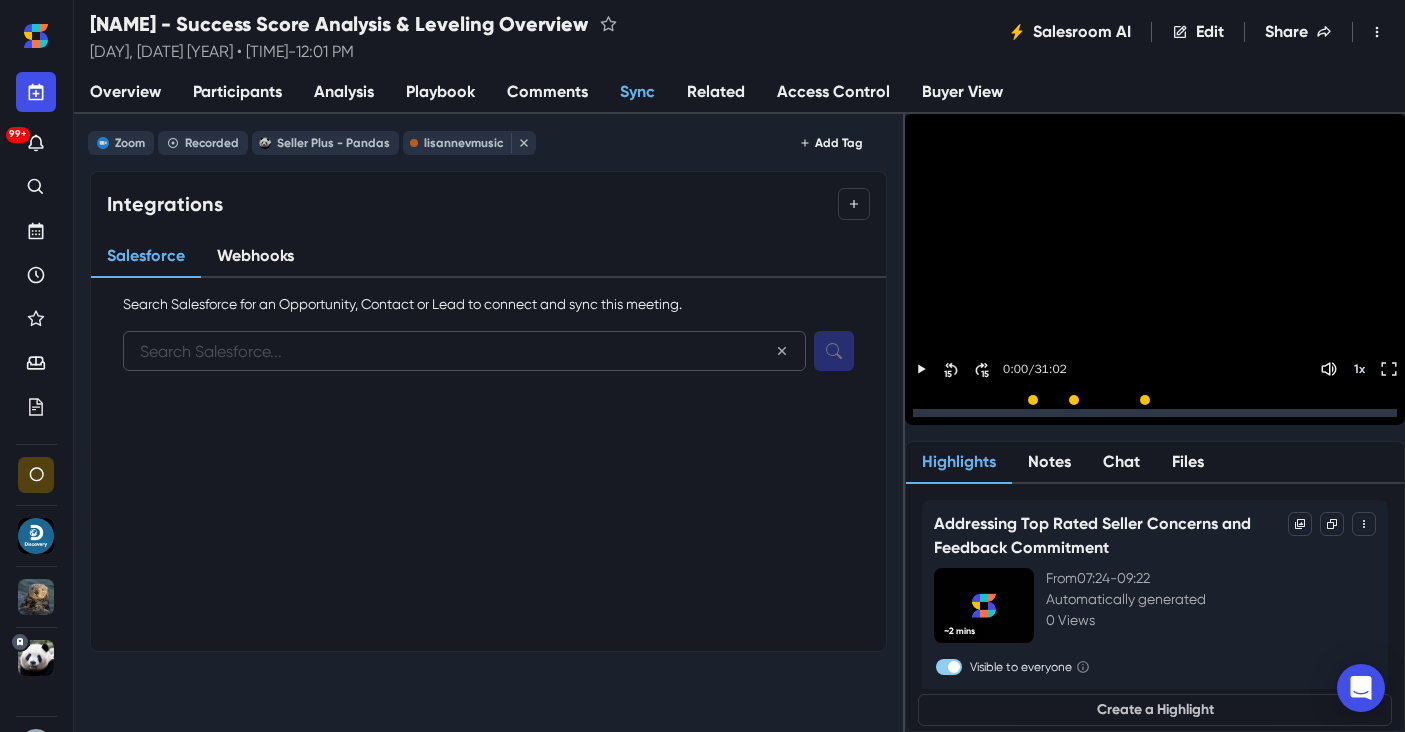 click at bounding box center (464, 351) 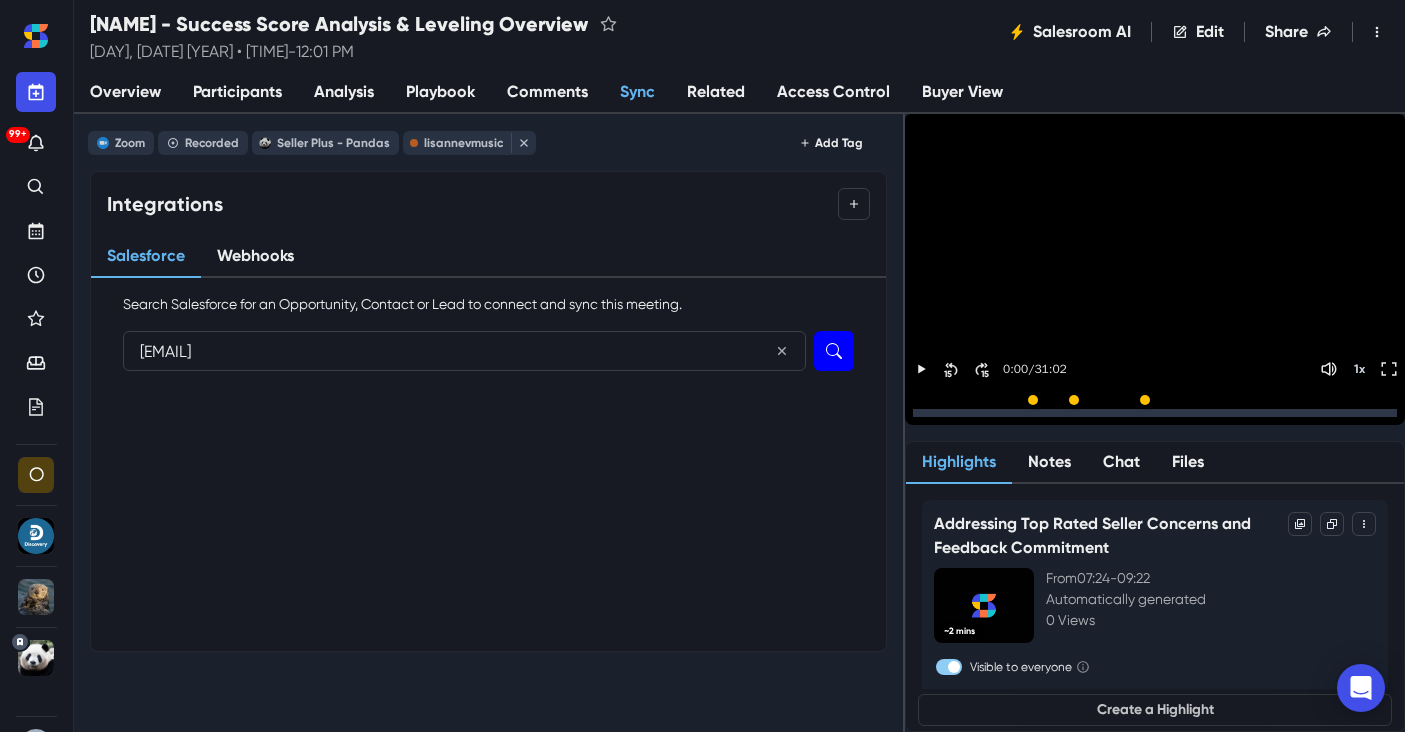 type on "[EMAIL]" 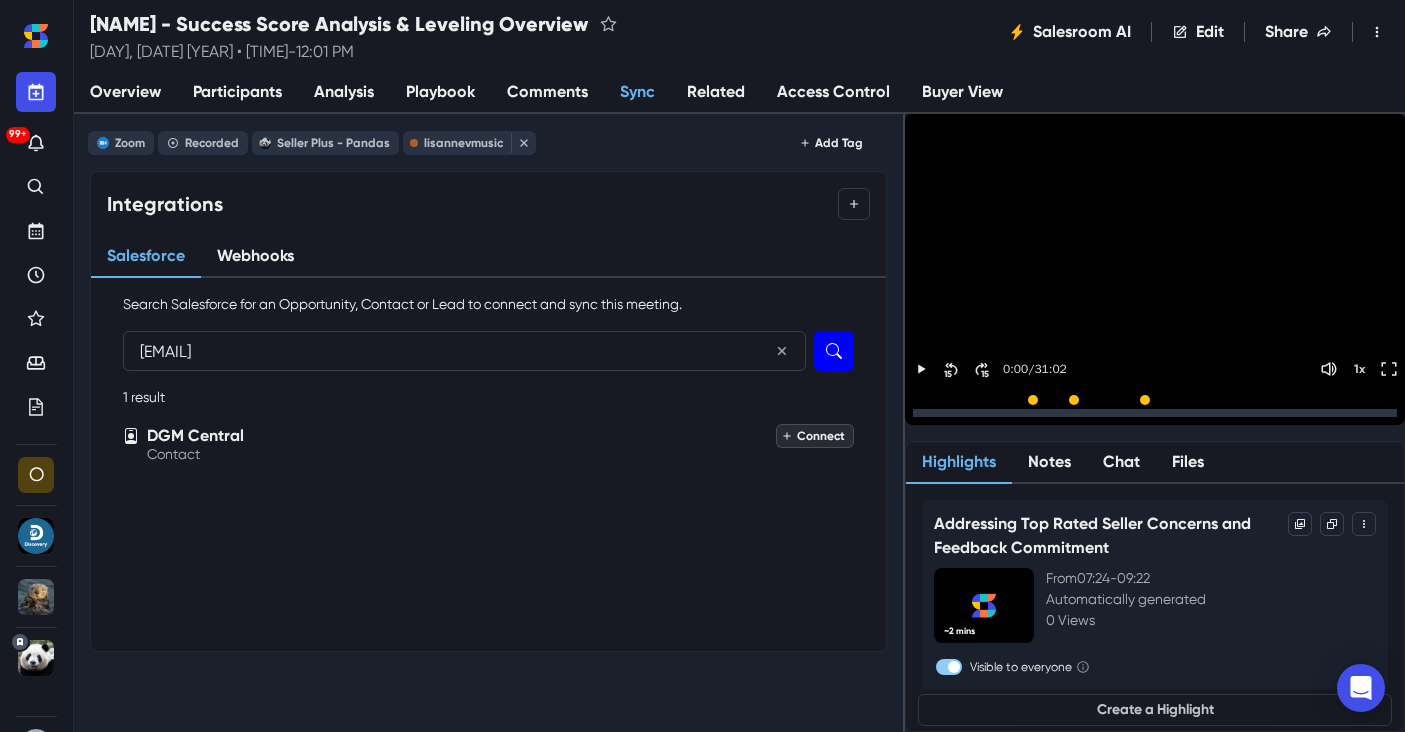 click on "Connect" at bounding box center [815, 436] 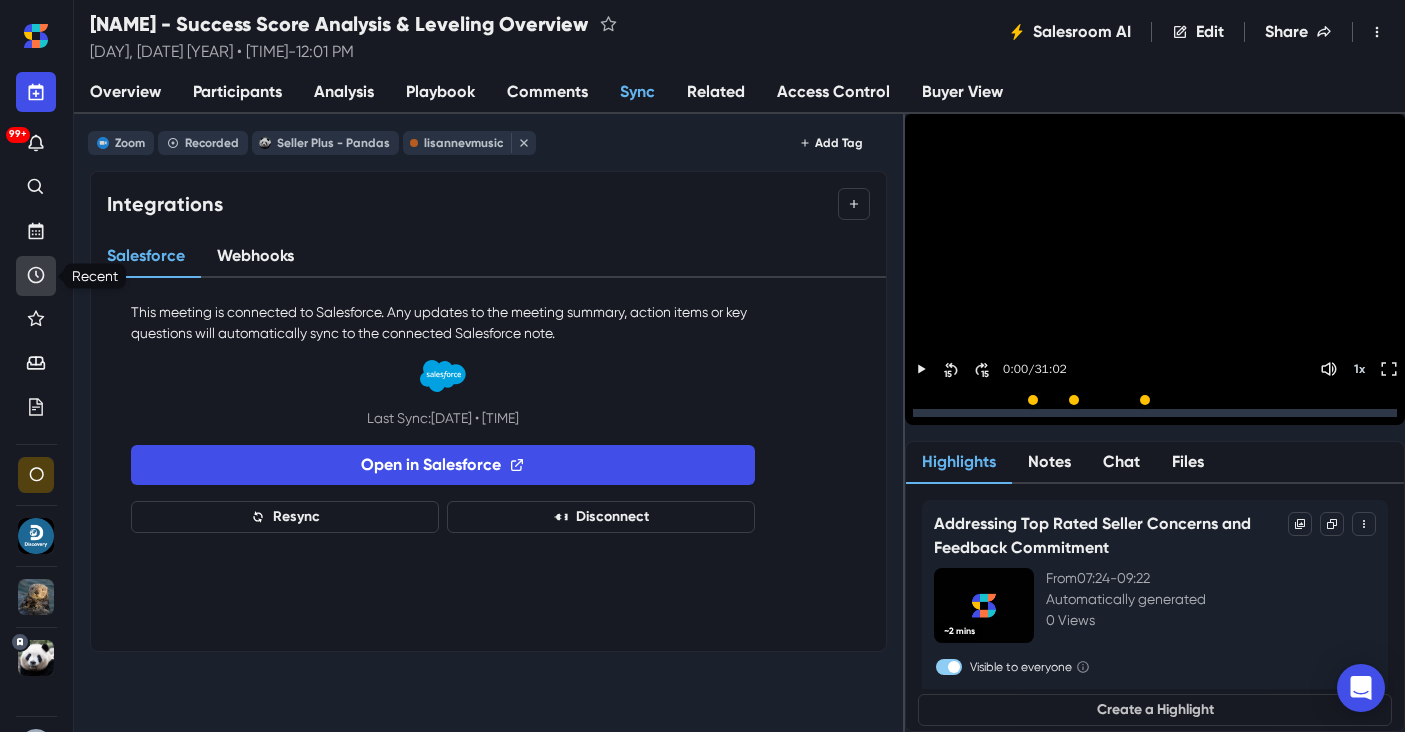 click 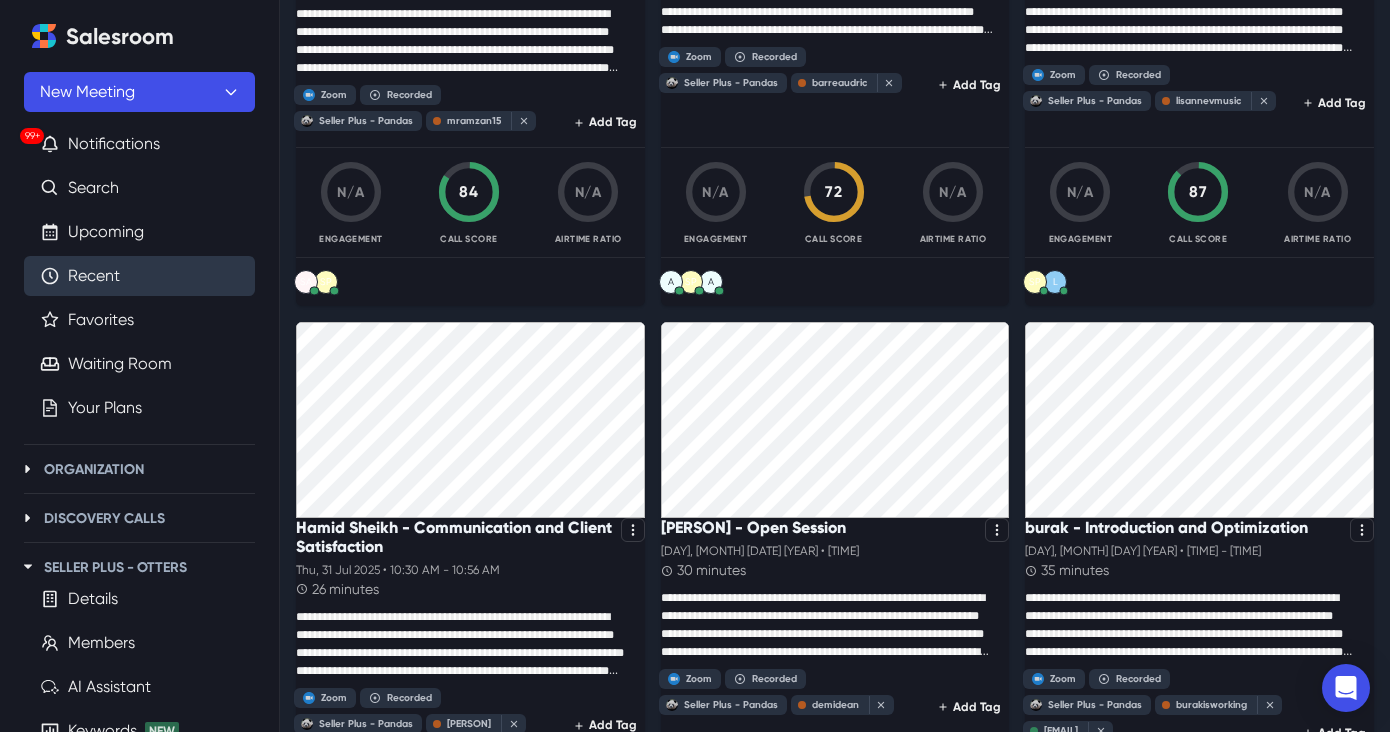 scroll, scrollTop: 1290, scrollLeft: 0, axis: vertical 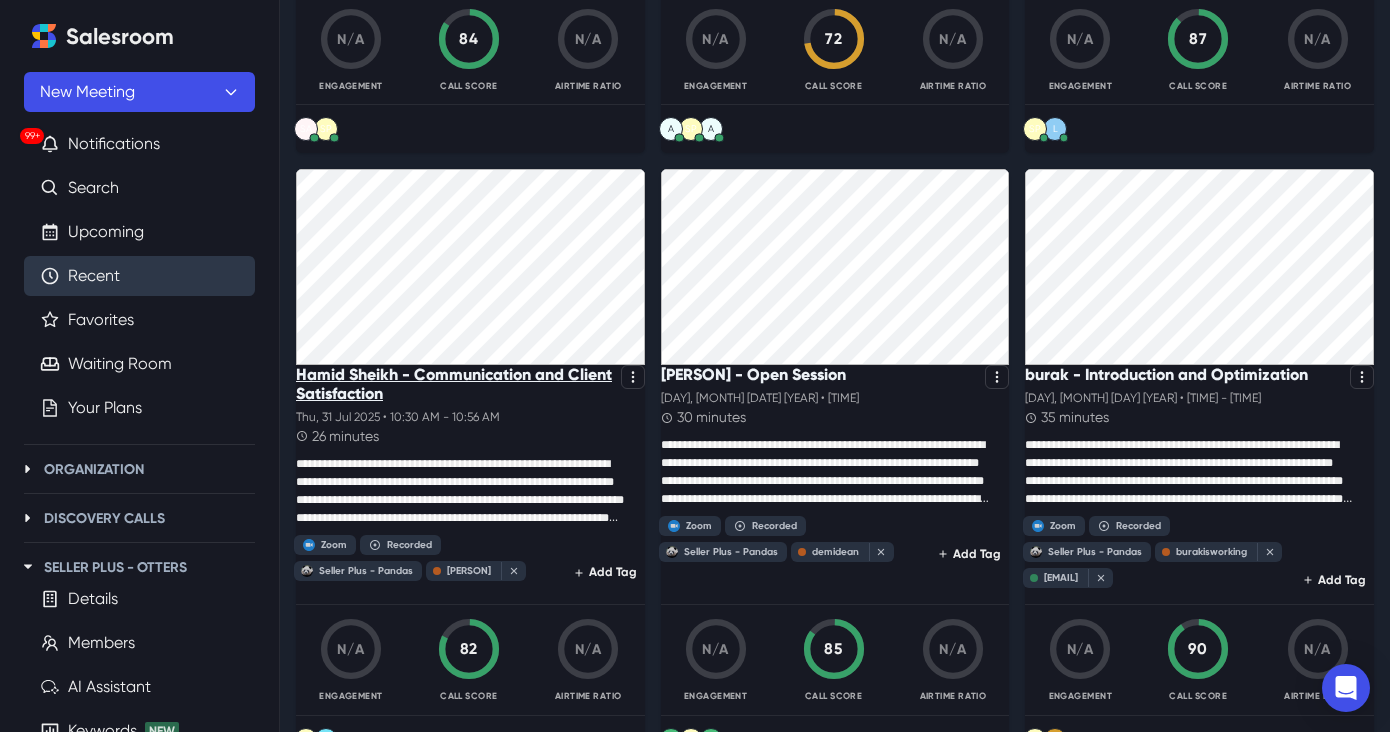 click on "Hamid Sheikh - Communication and Client Satisfaction" at bounding box center [454, 384] 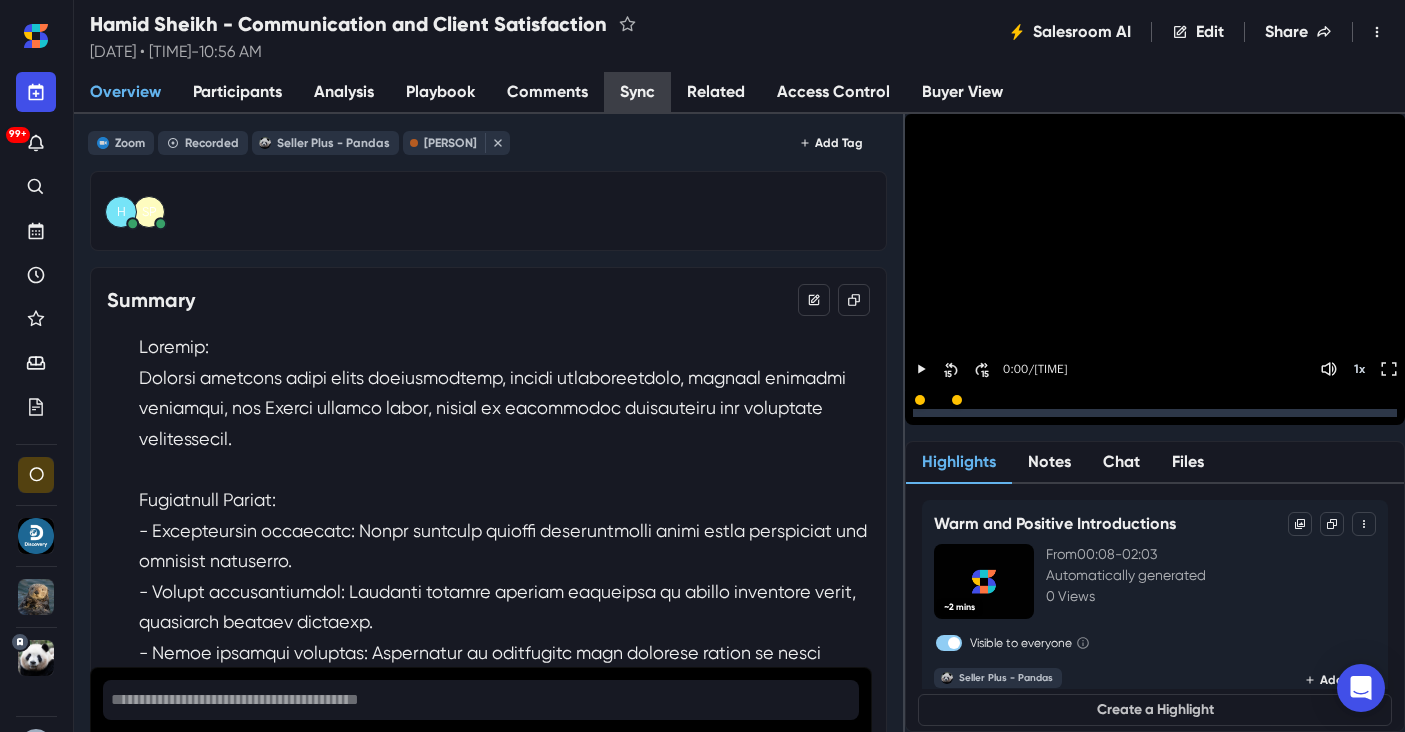 click on "Sync" at bounding box center [637, 93] 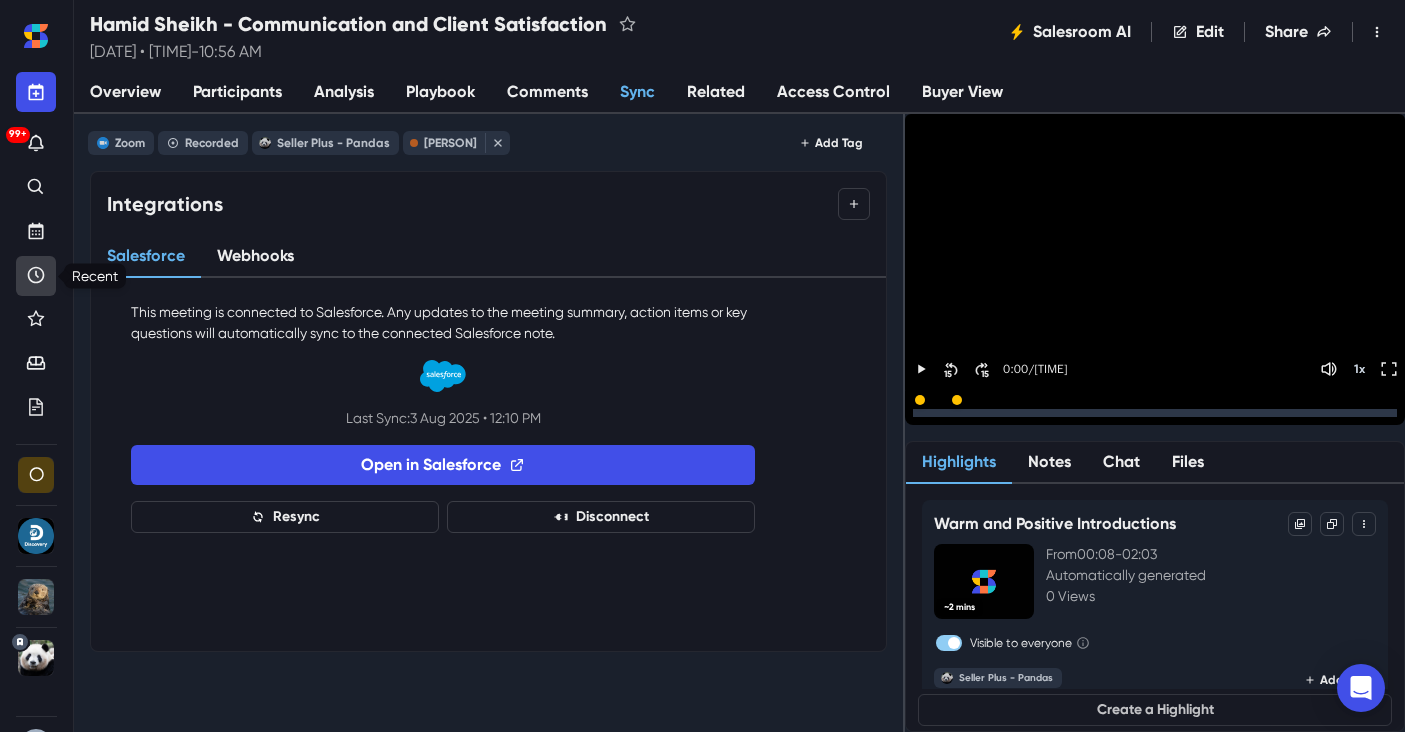 click 